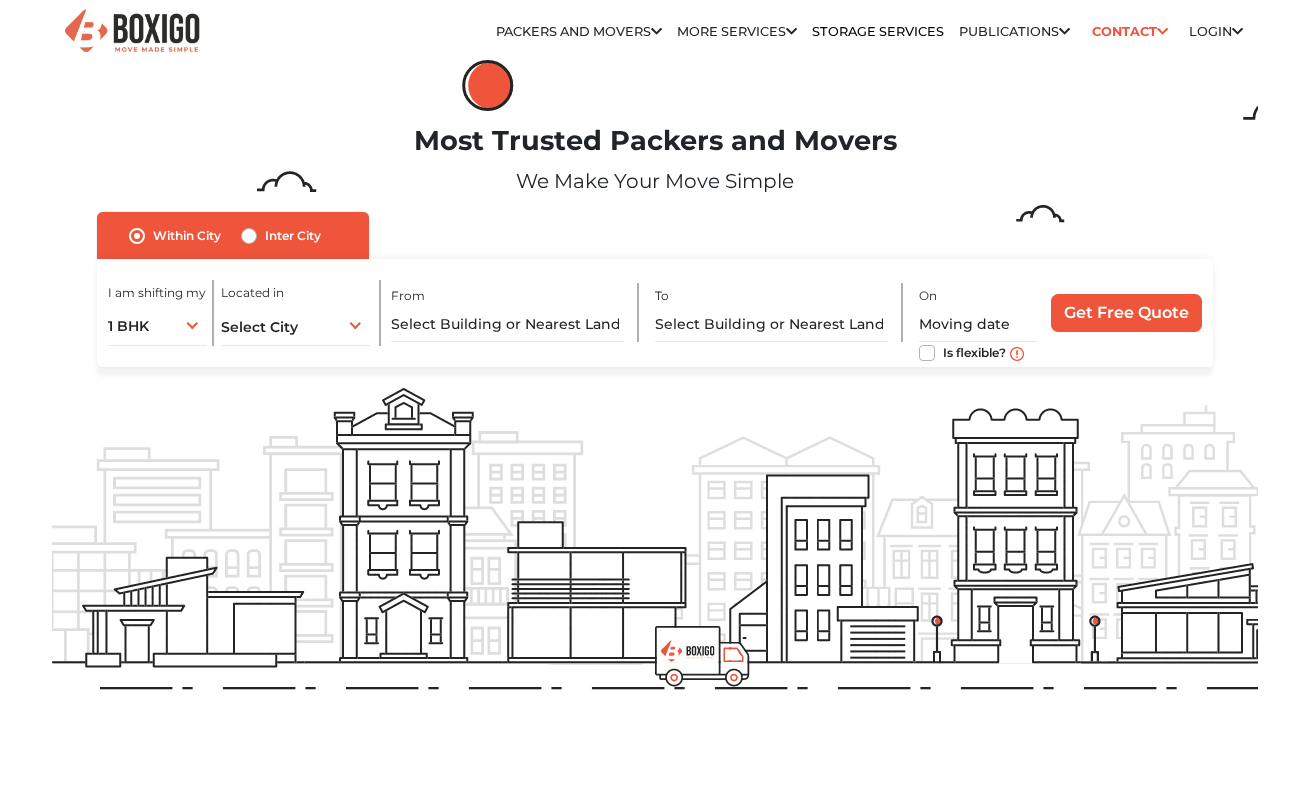 scroll, scrollTop: 0, scrollLeft: 0, axis: both 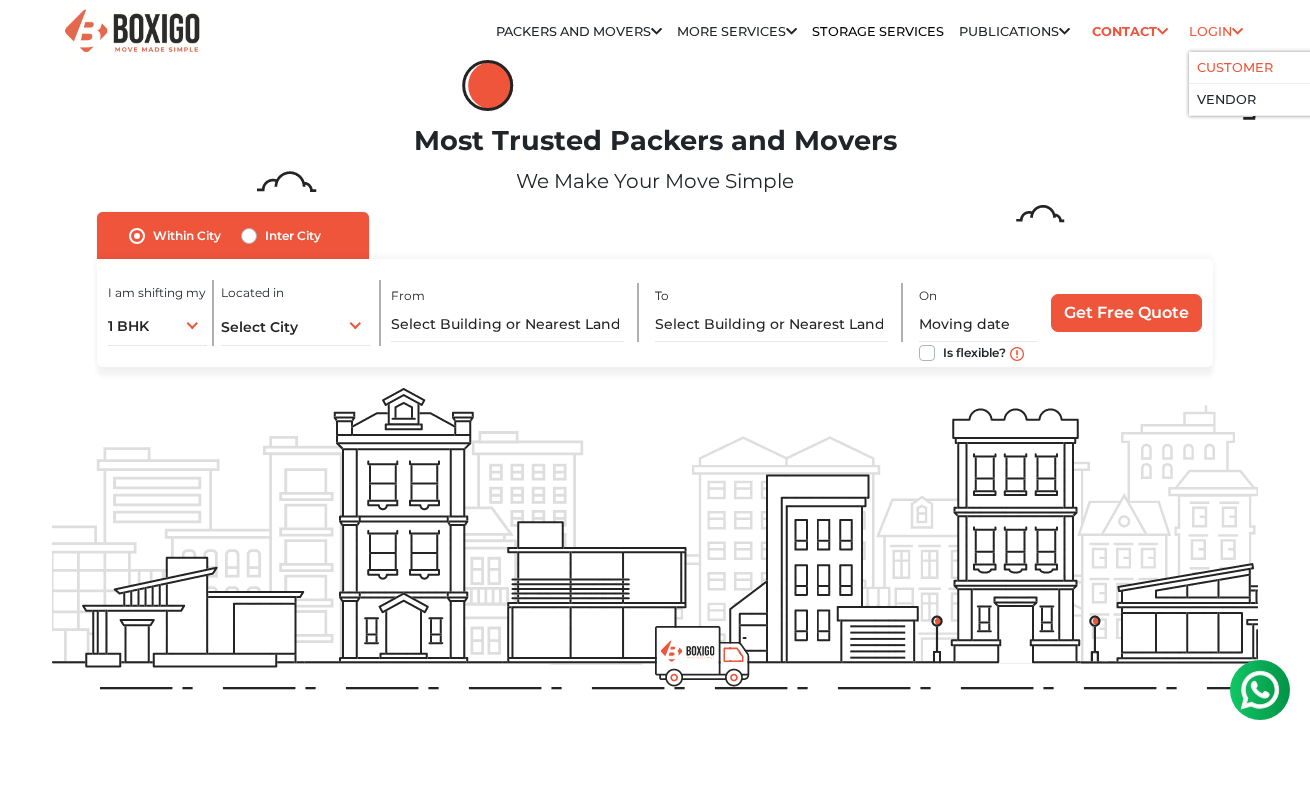 click on "Customer" at bounding box center [1285, 68] 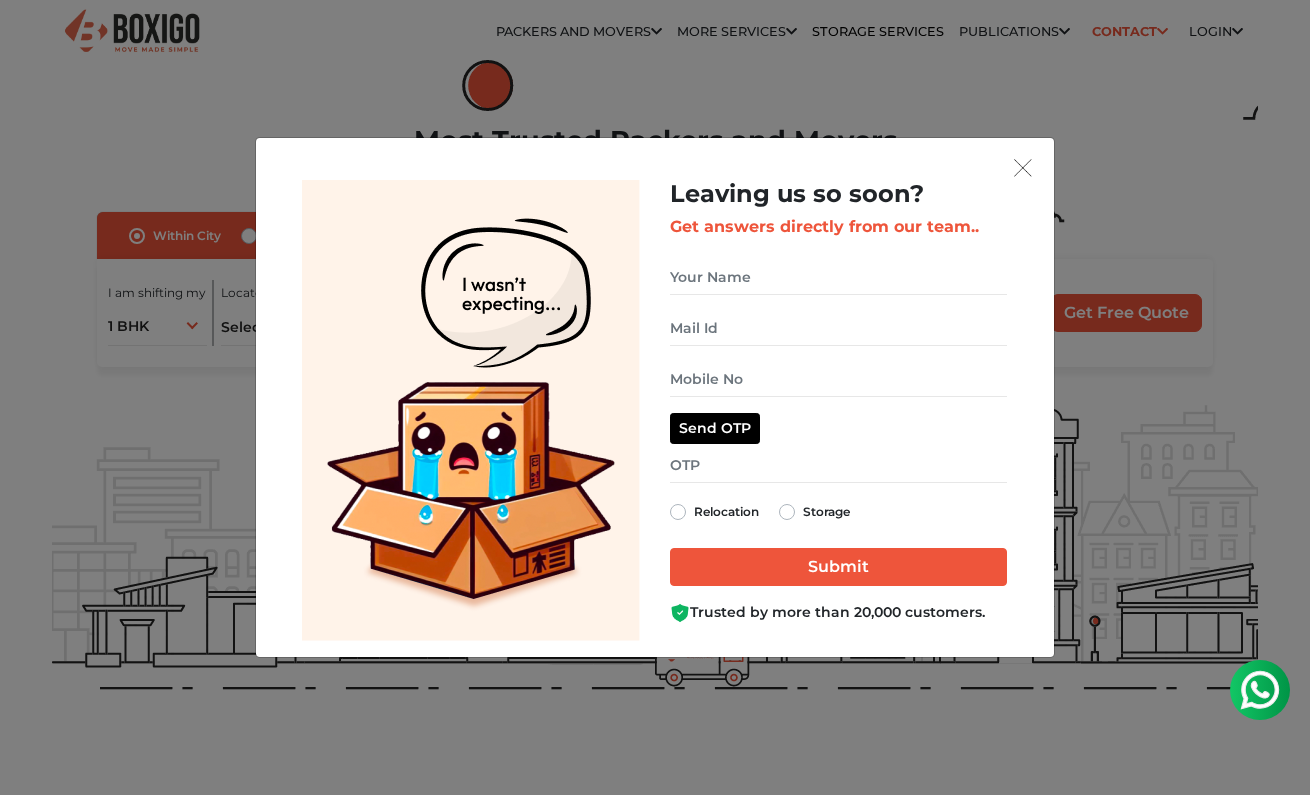 click at bounding box center (1023, 168) 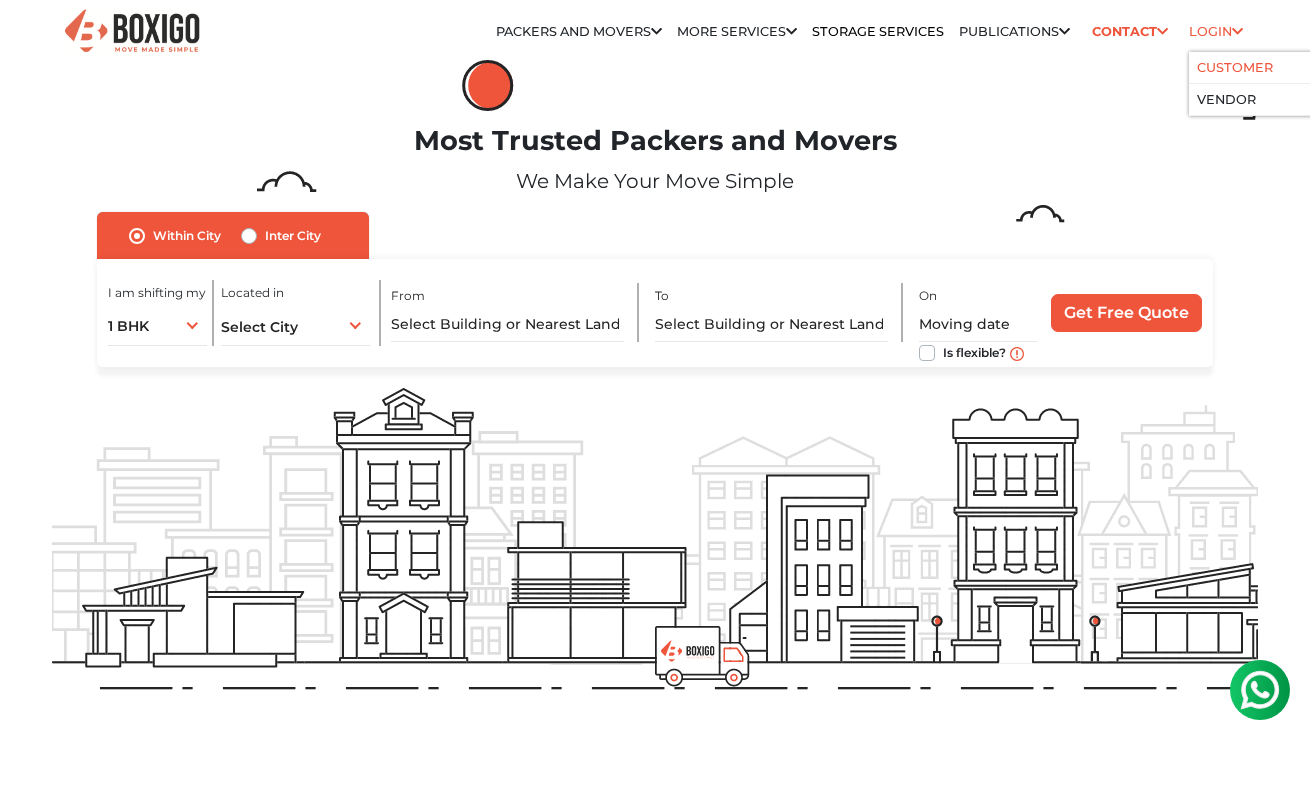 click on "Customer" at bounding box center (1235, 67) 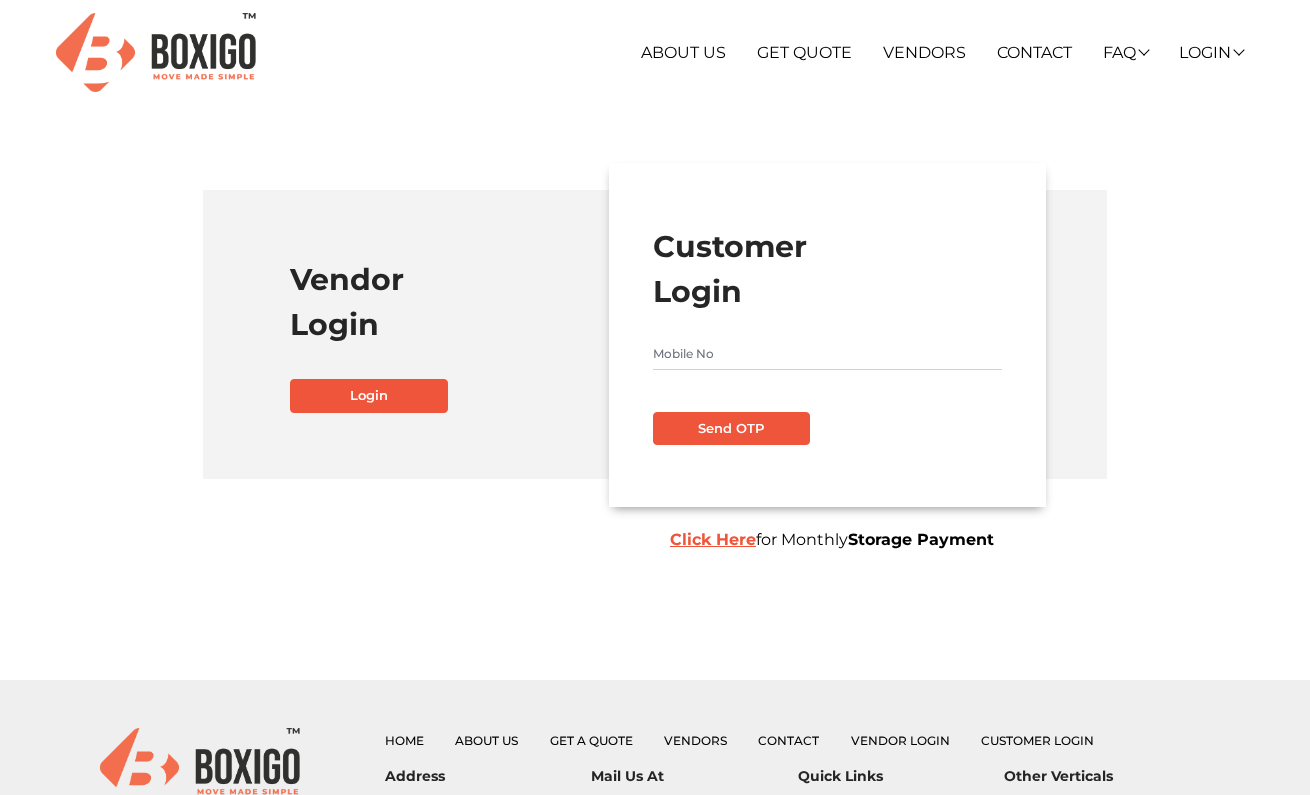 scroll, scrollTop: 0, scrollLeft: 0, axis: both 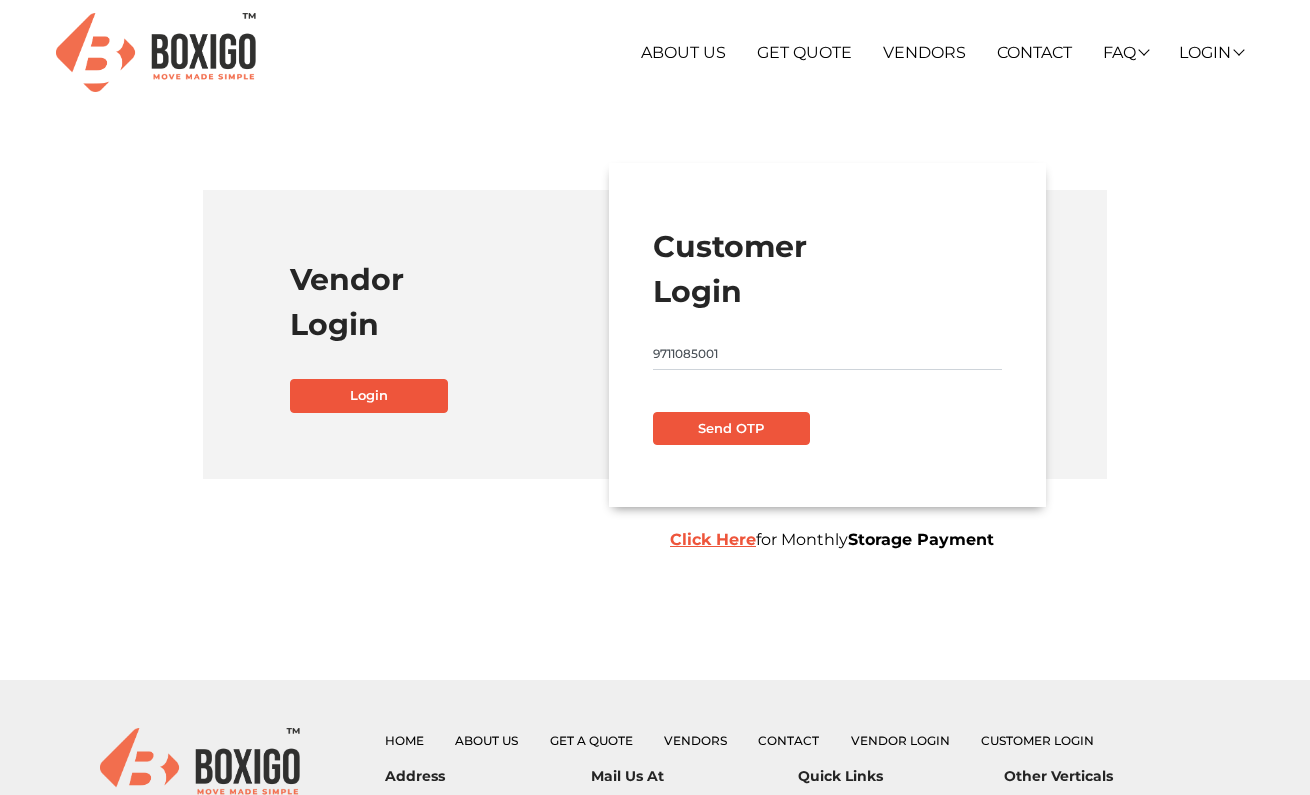 type on "9711085001" 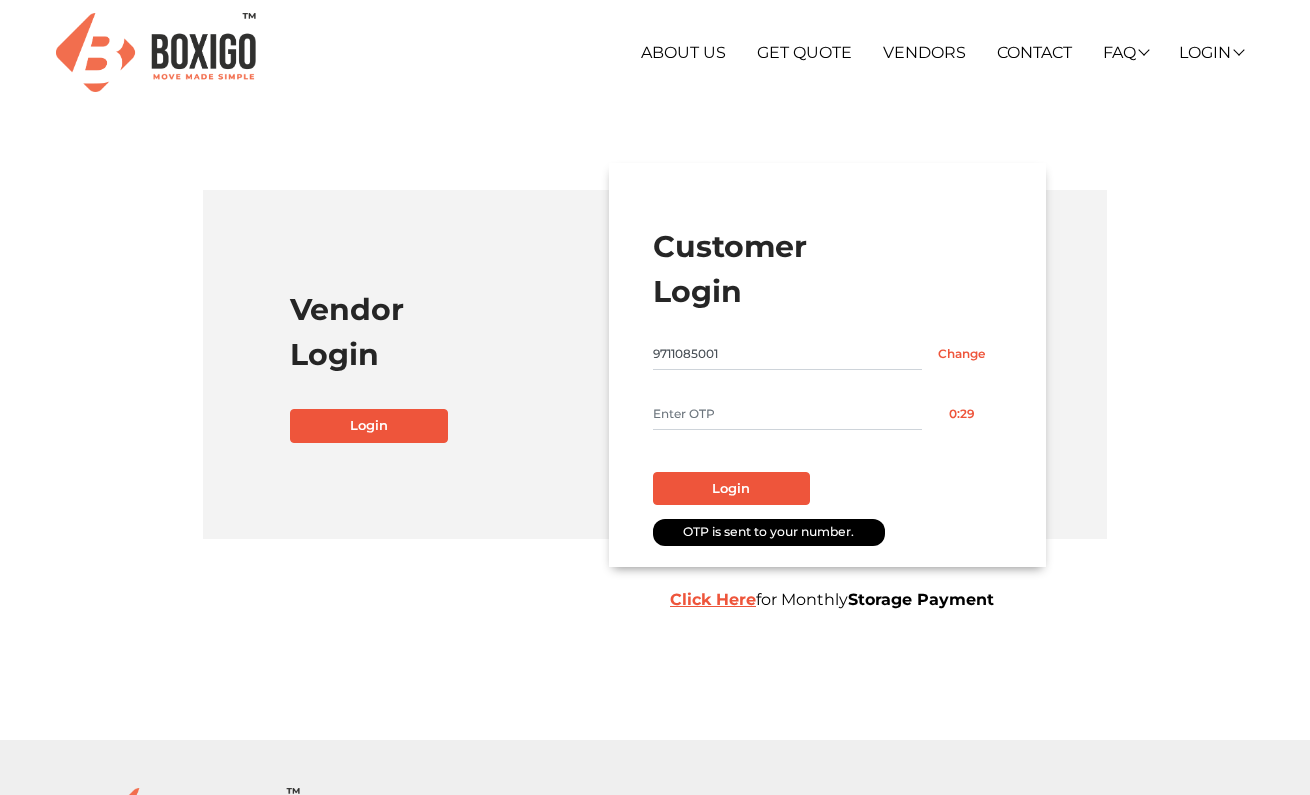 click at bounding box center [787, 414] 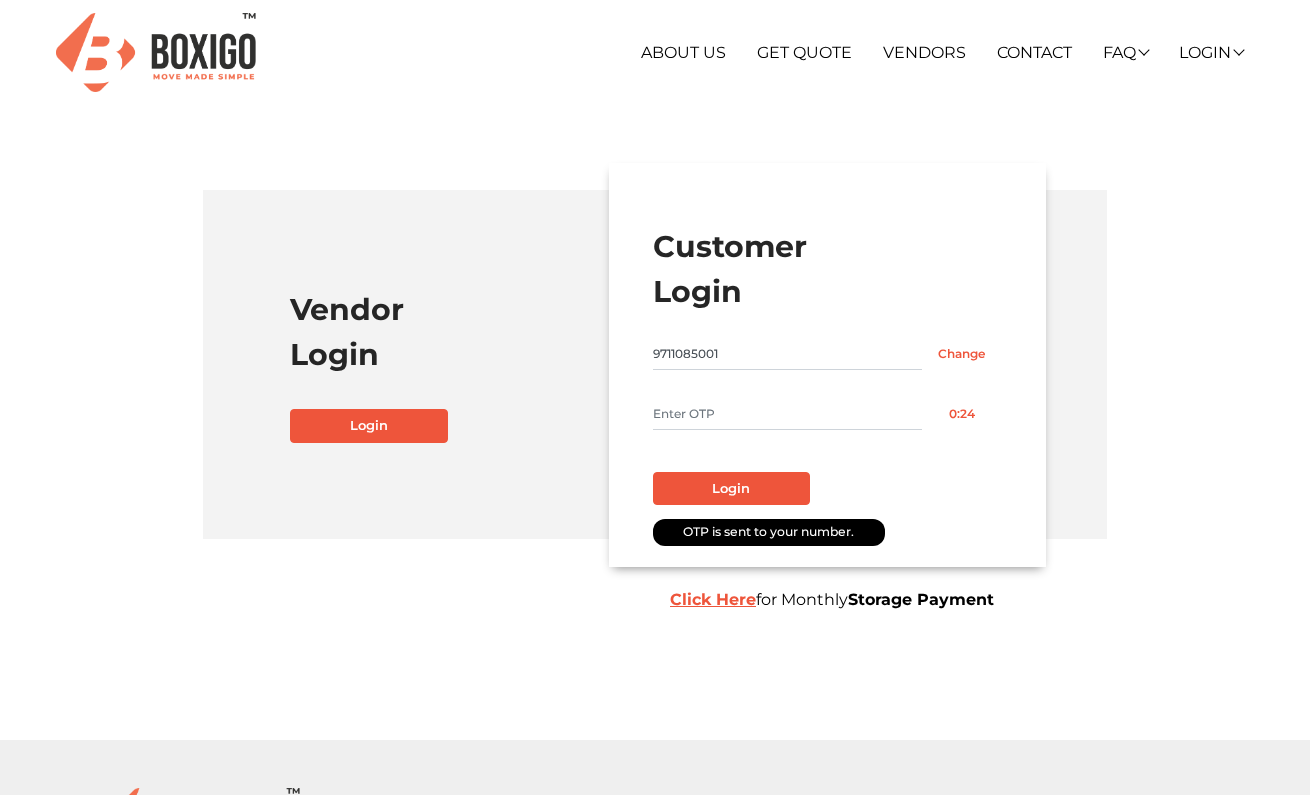 click at bounding box center [787, 414] 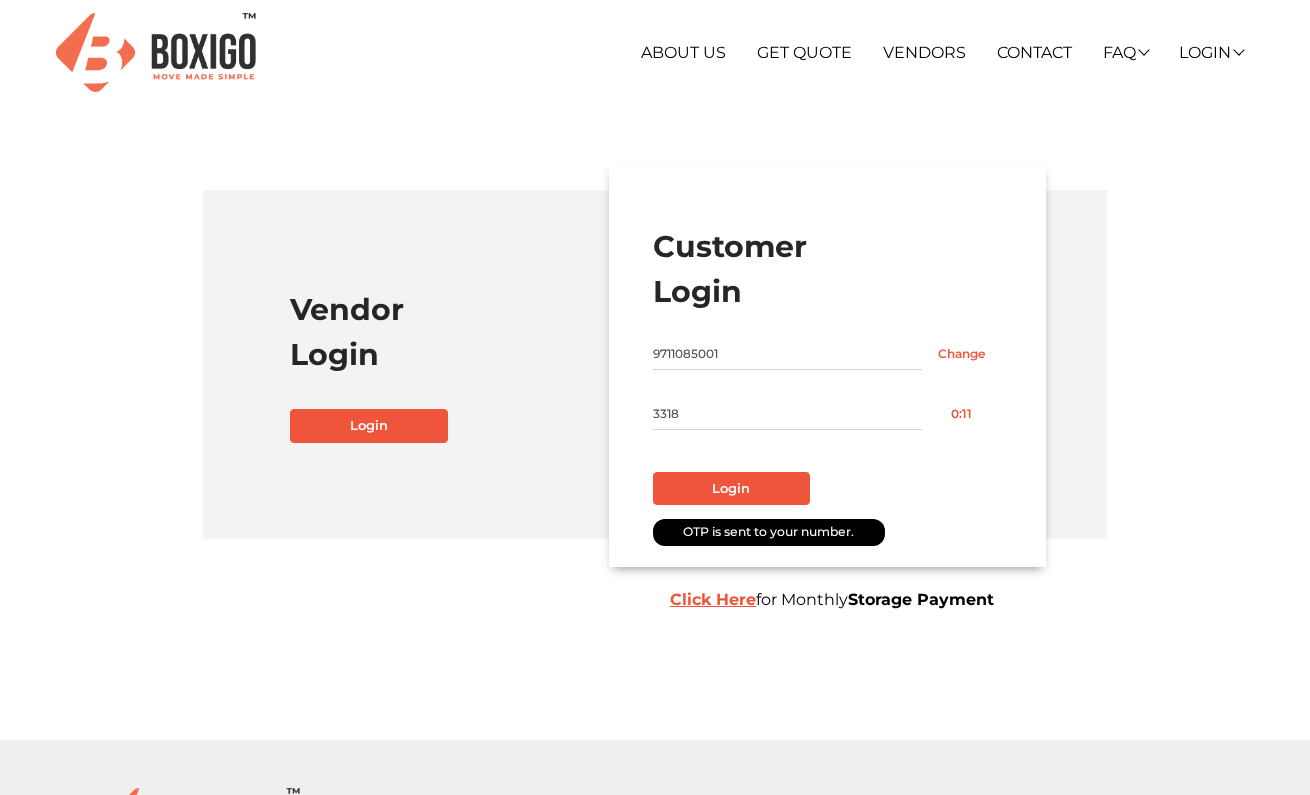 type on "3318" 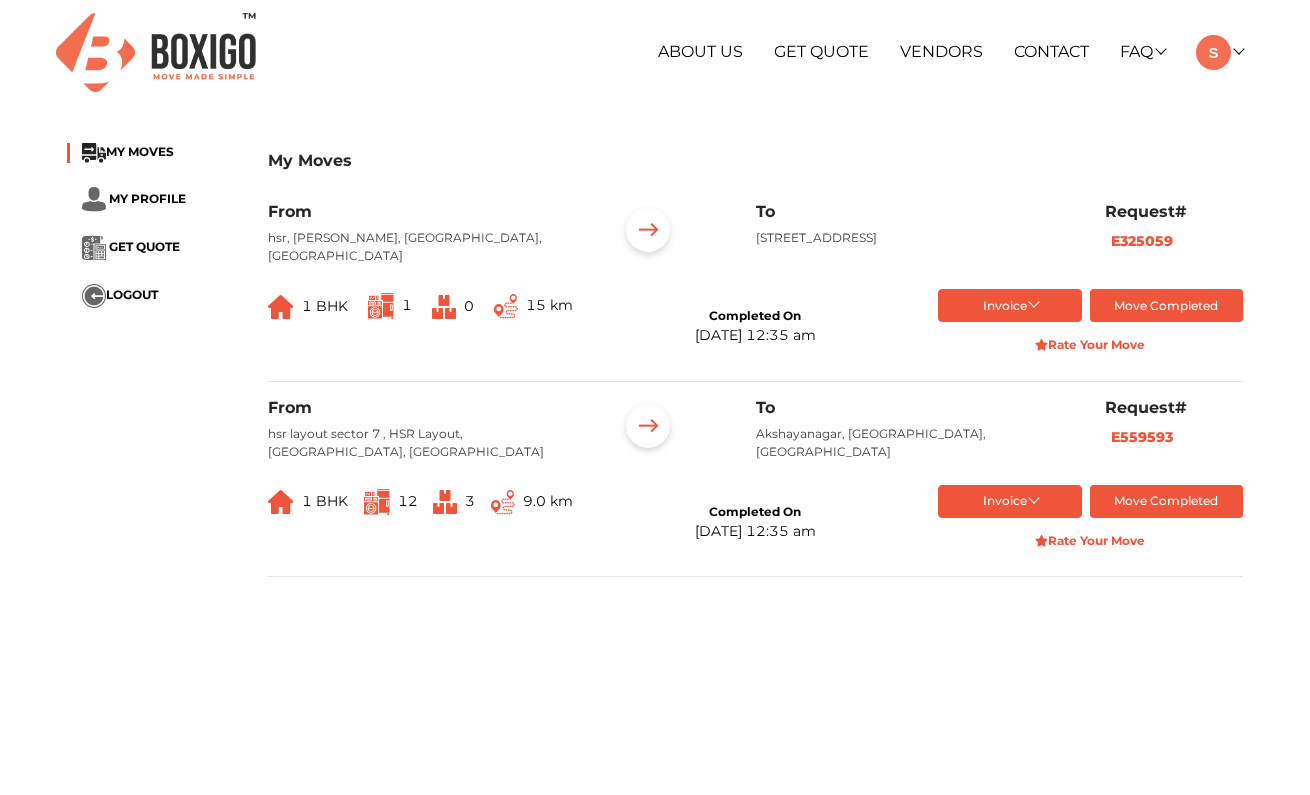 click on "Move Completed" at bounding box center [1166, 305] 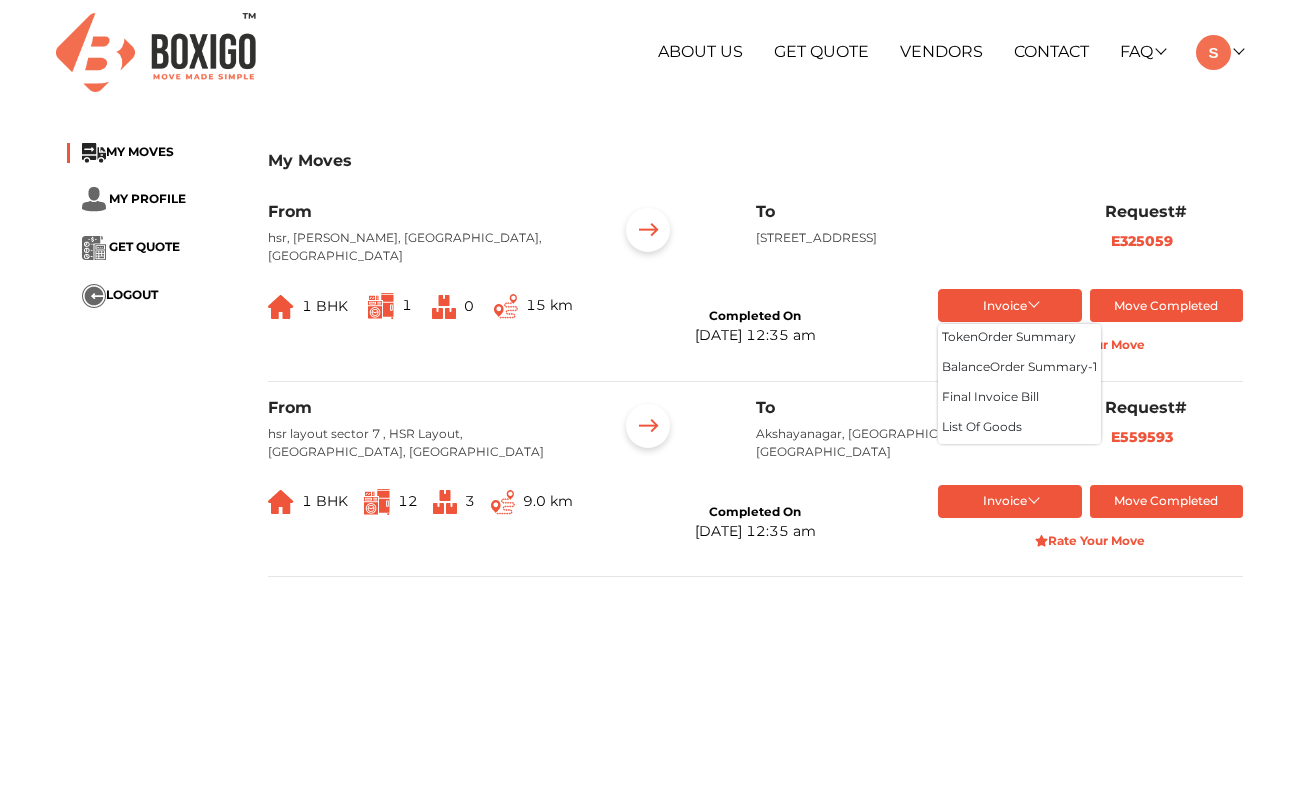click on "Invoice" at bounding box center (1010, 305) 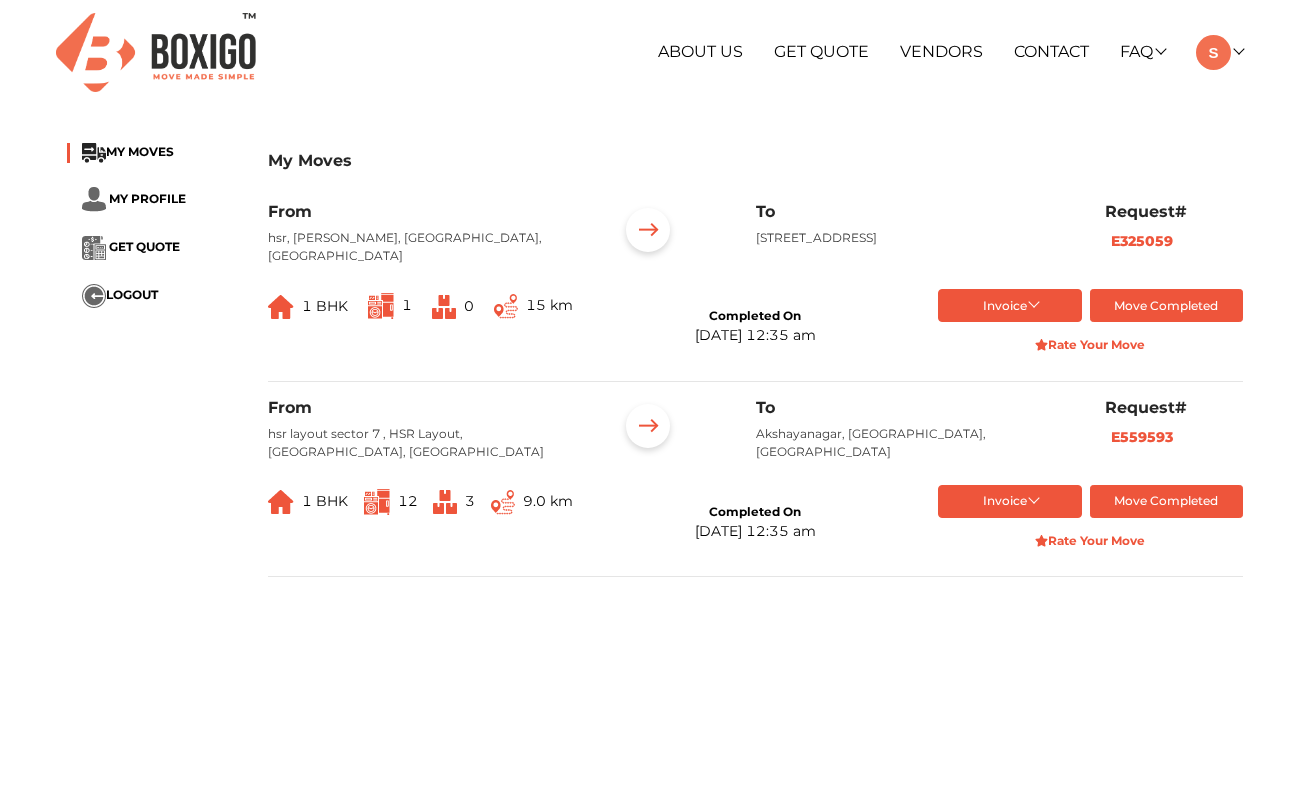 click on "Invoice" at bounding box center [1010, 501] 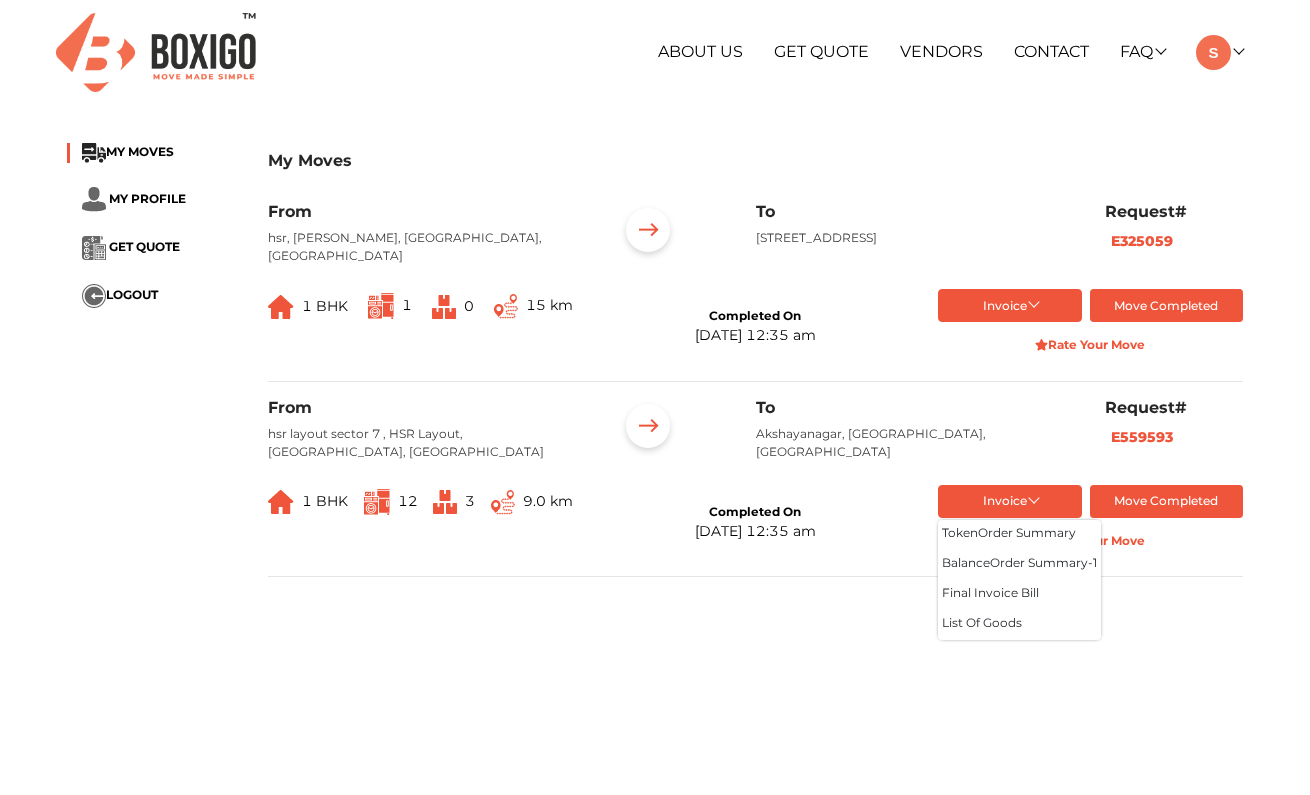 click on "Invoice" at bounding box center (1010, 501) 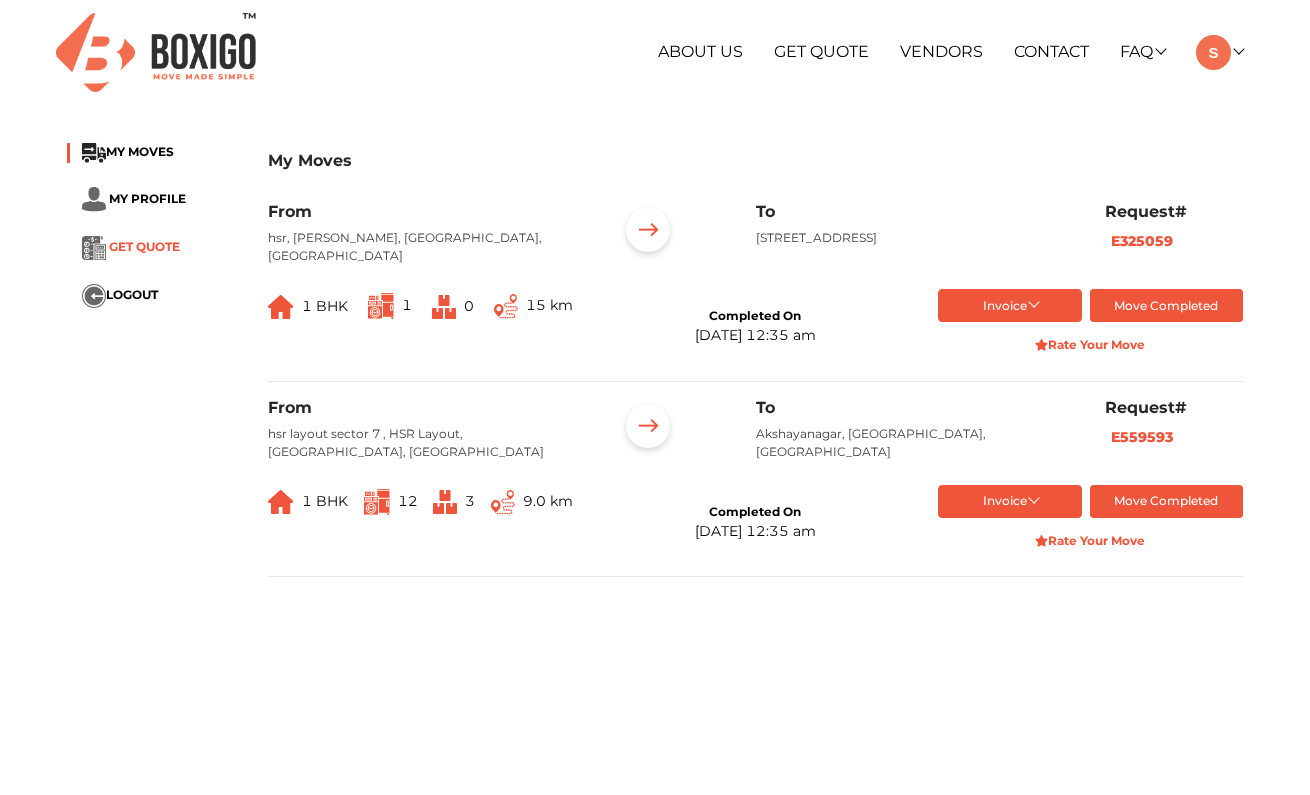 click on "GET QUOTE" at bounding box center (144, 246) 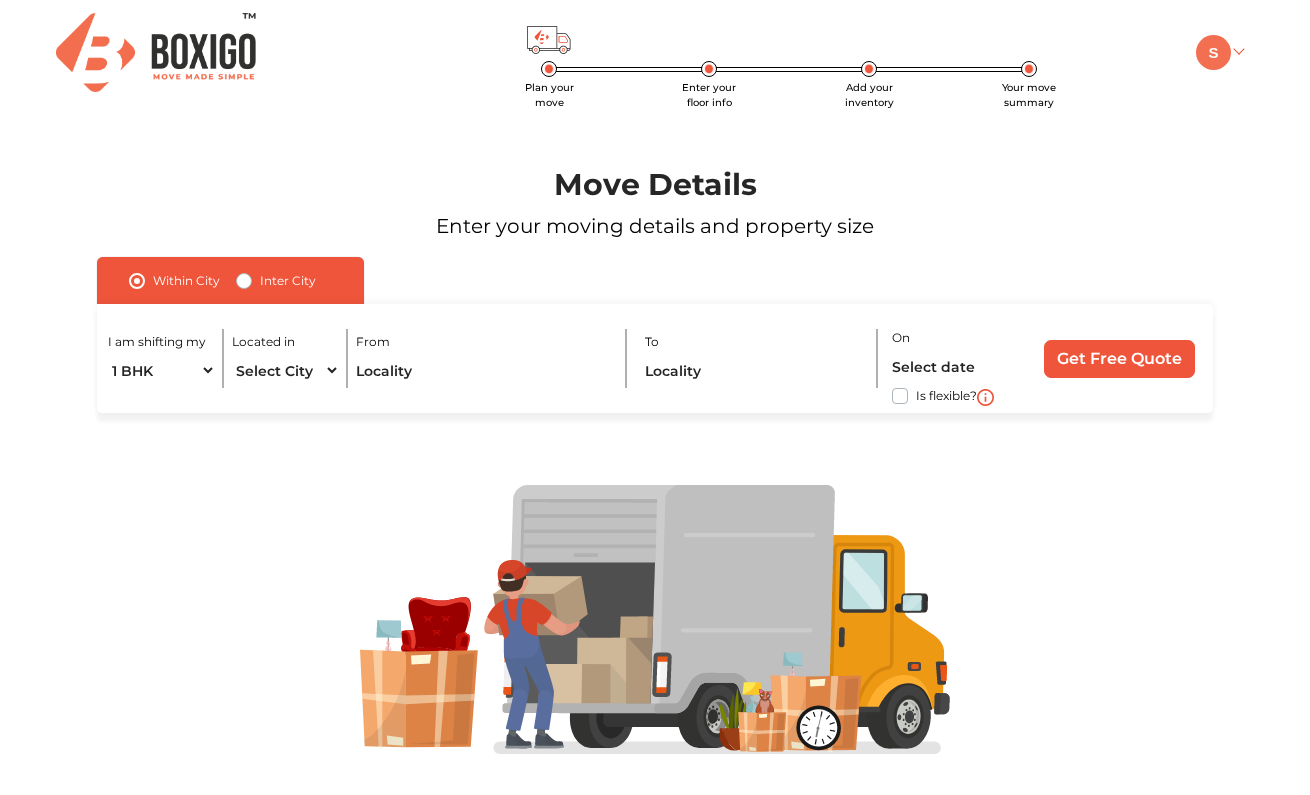 click at bounding box center [1213, 52] 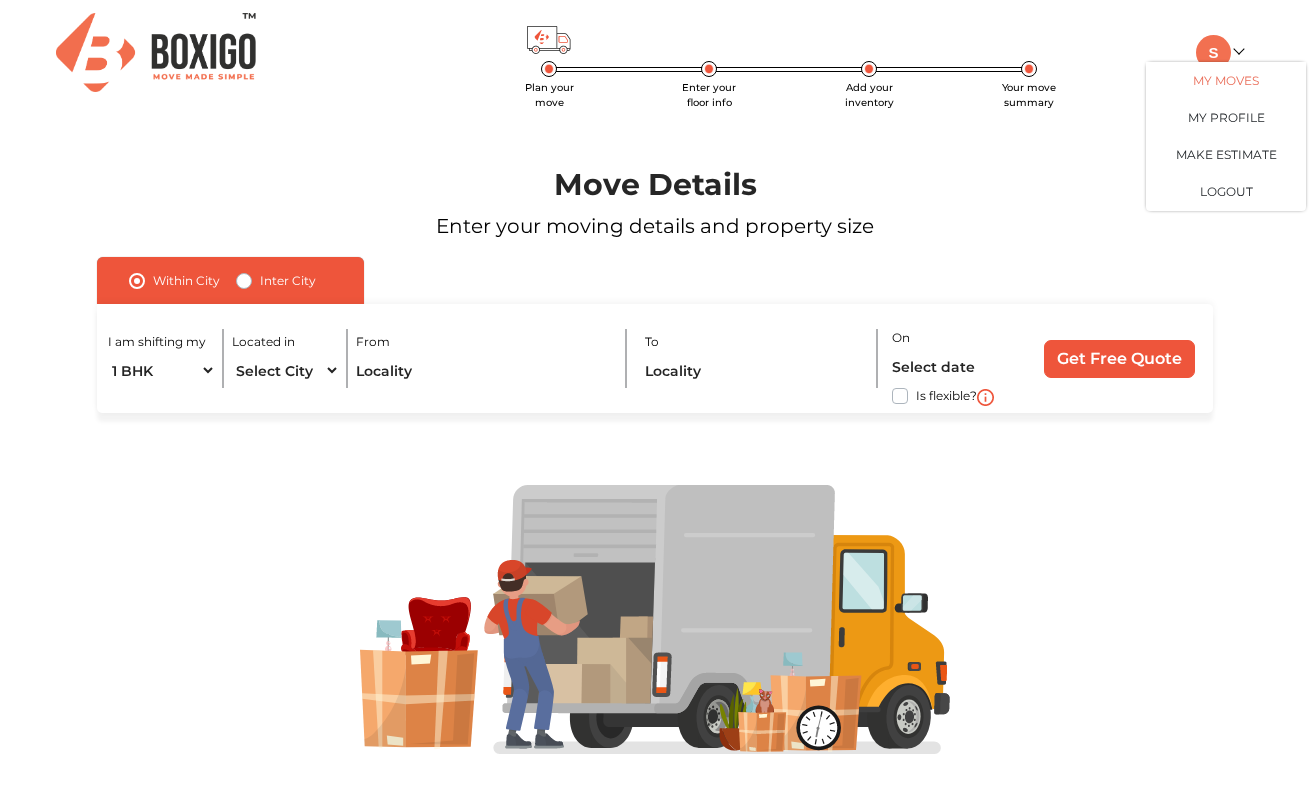 click on "My Moves" at bounding box center (1226, 80) 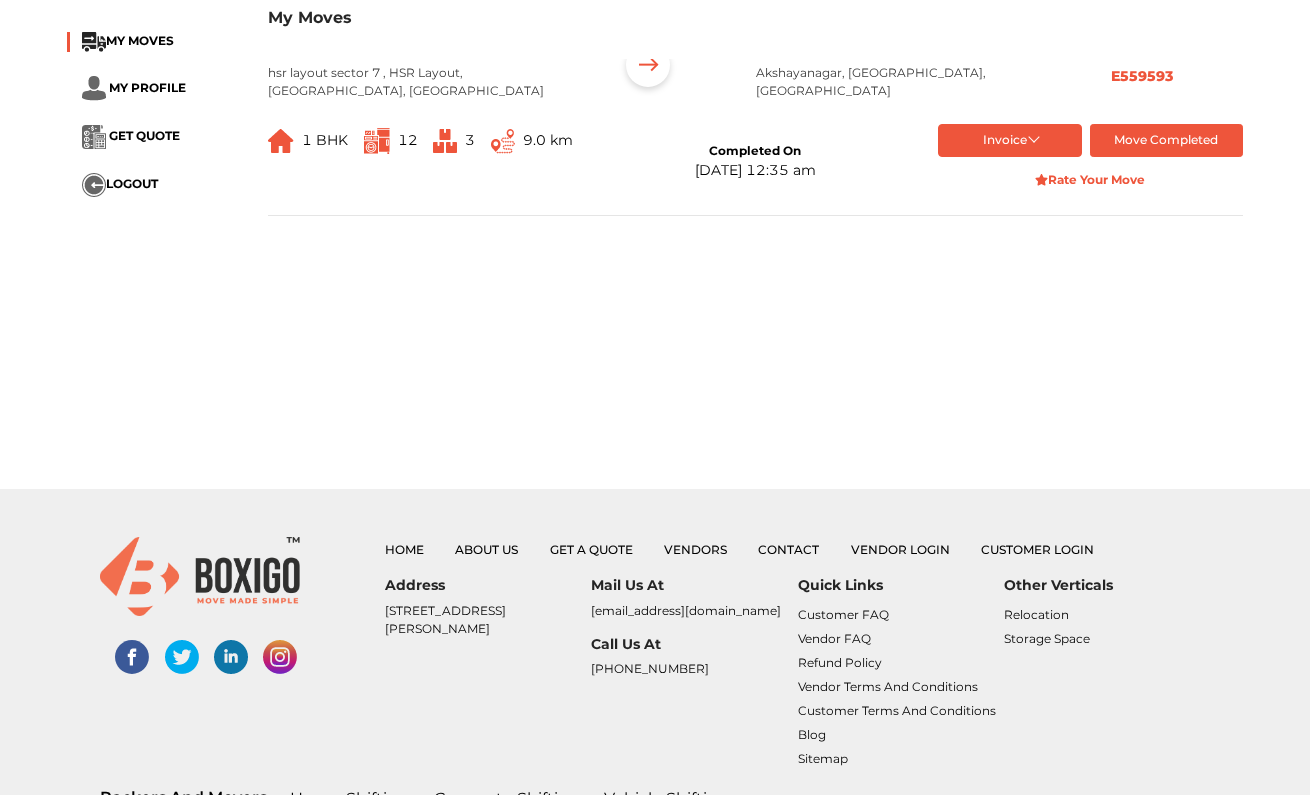 scroll, scrollTop: 429, scrollLeft: 0, axis: vertical 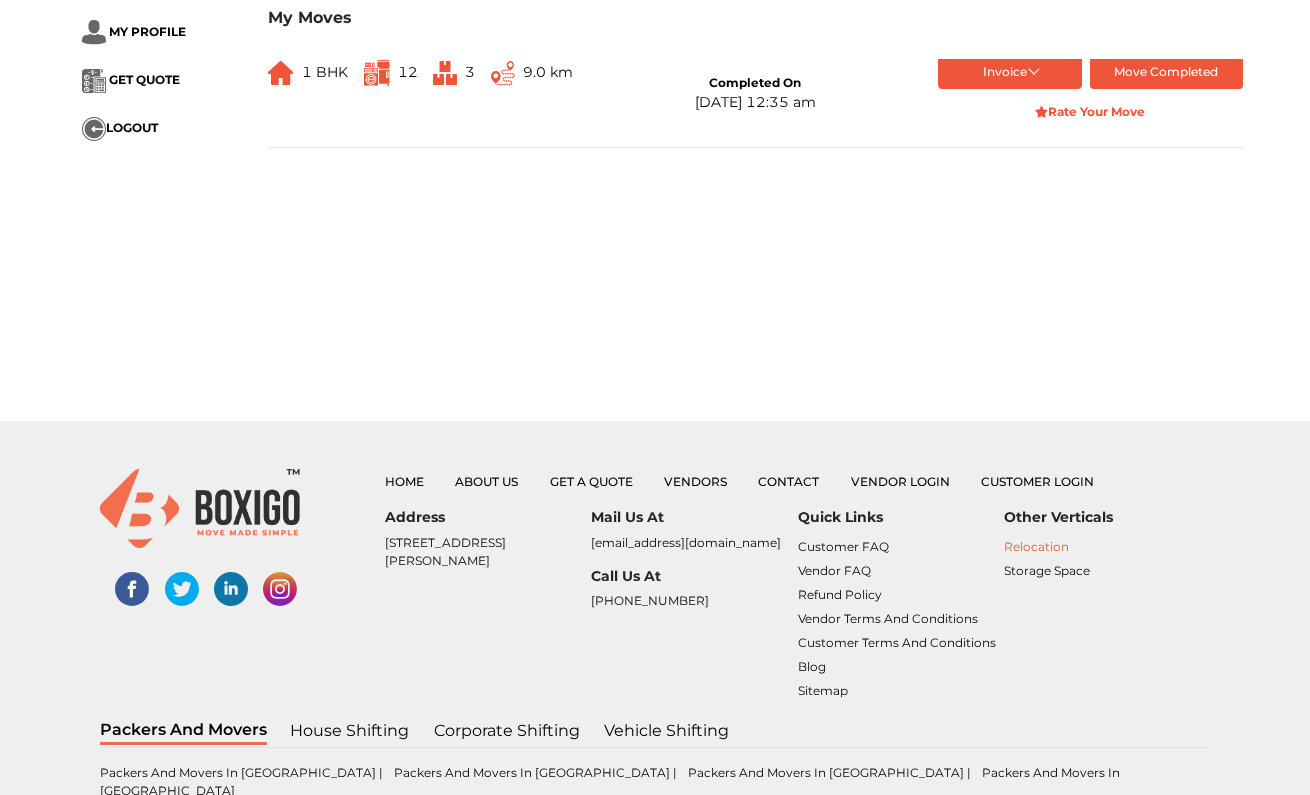 click on "Relocation" at bounding box center (1036, 546) 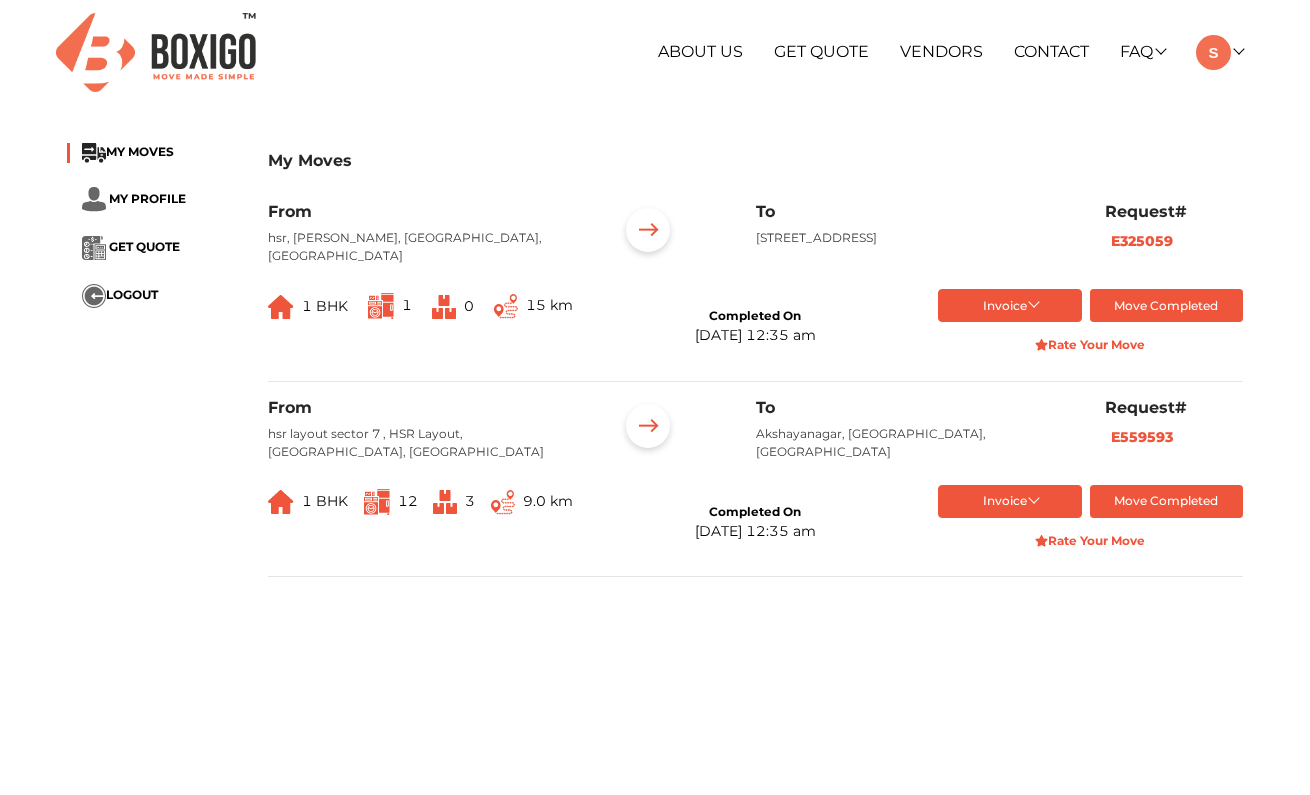 scroll, scrollTop: 0, scrollLeft: 0, axis: both 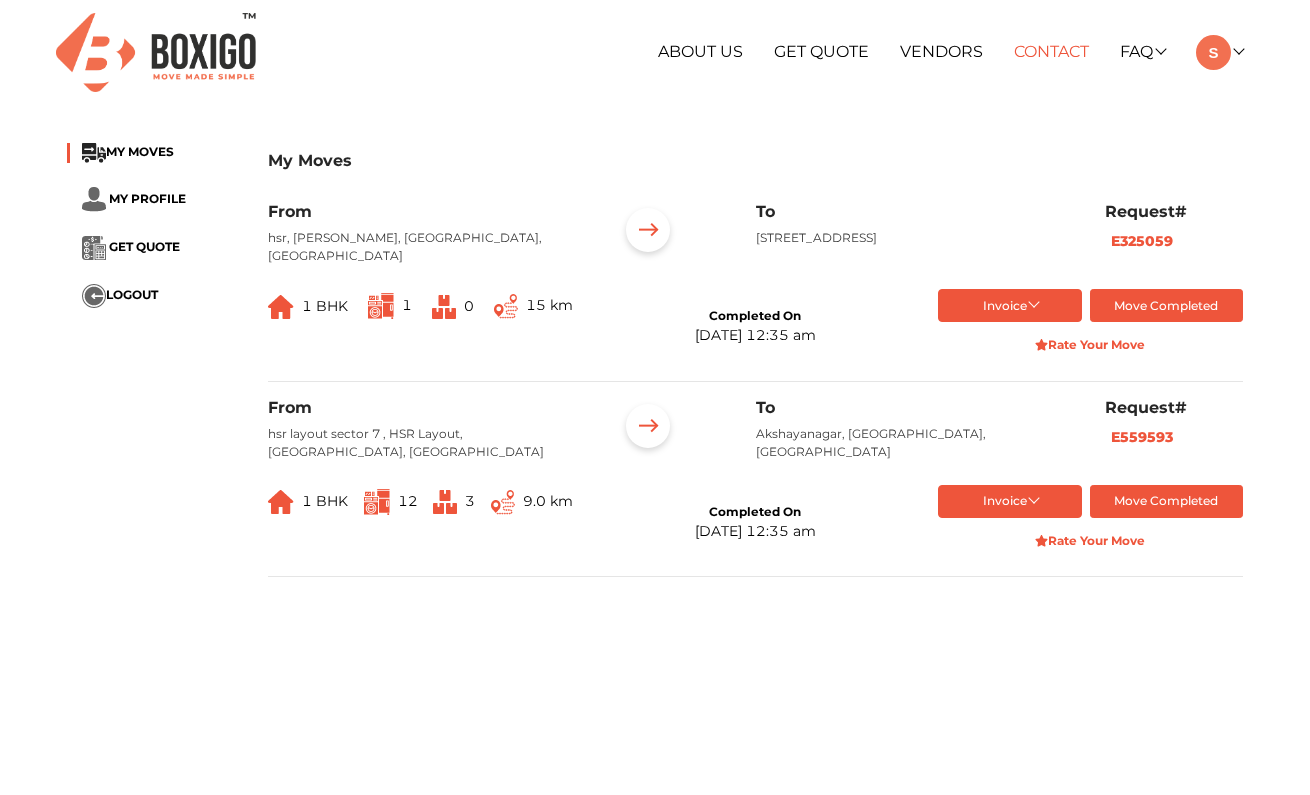 click on "Contact" at bounding box center (1051, 51) 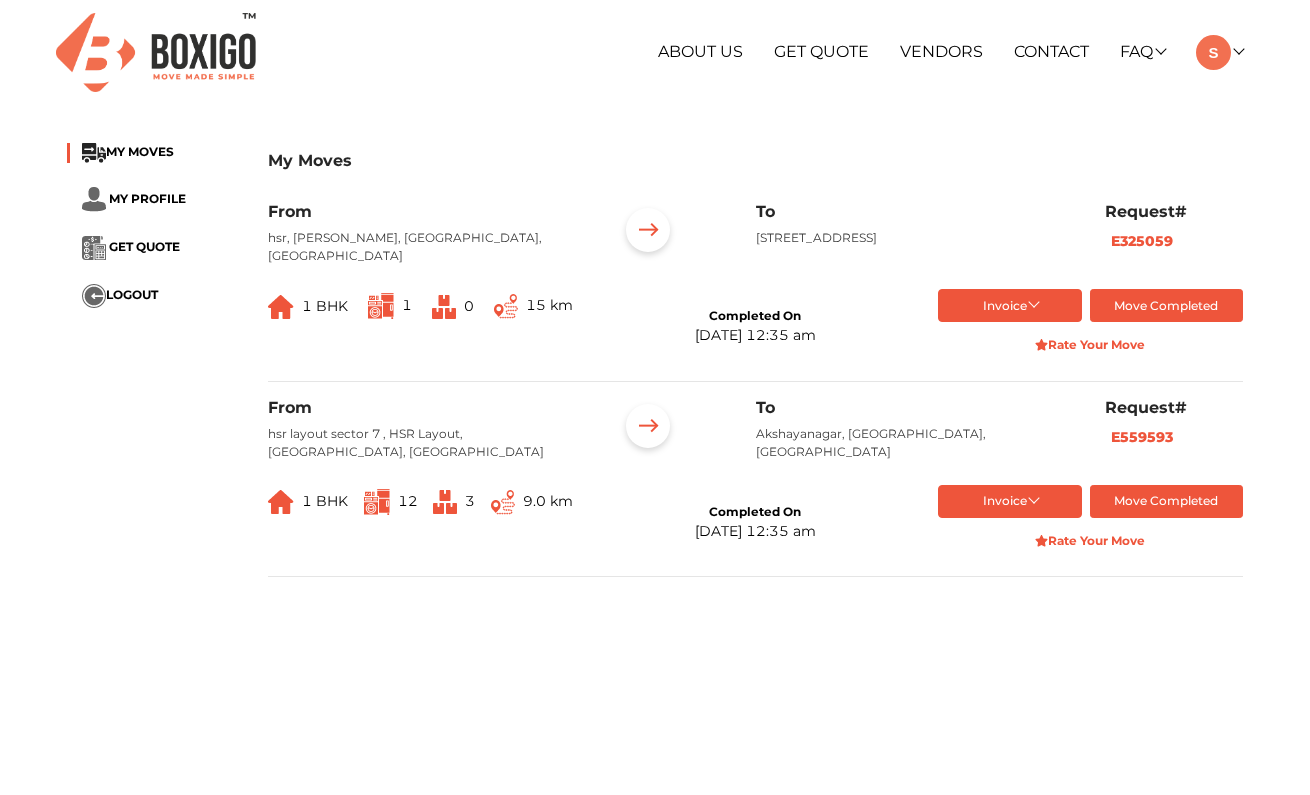 click on "Invoice" at bounding box center (1010, 305) 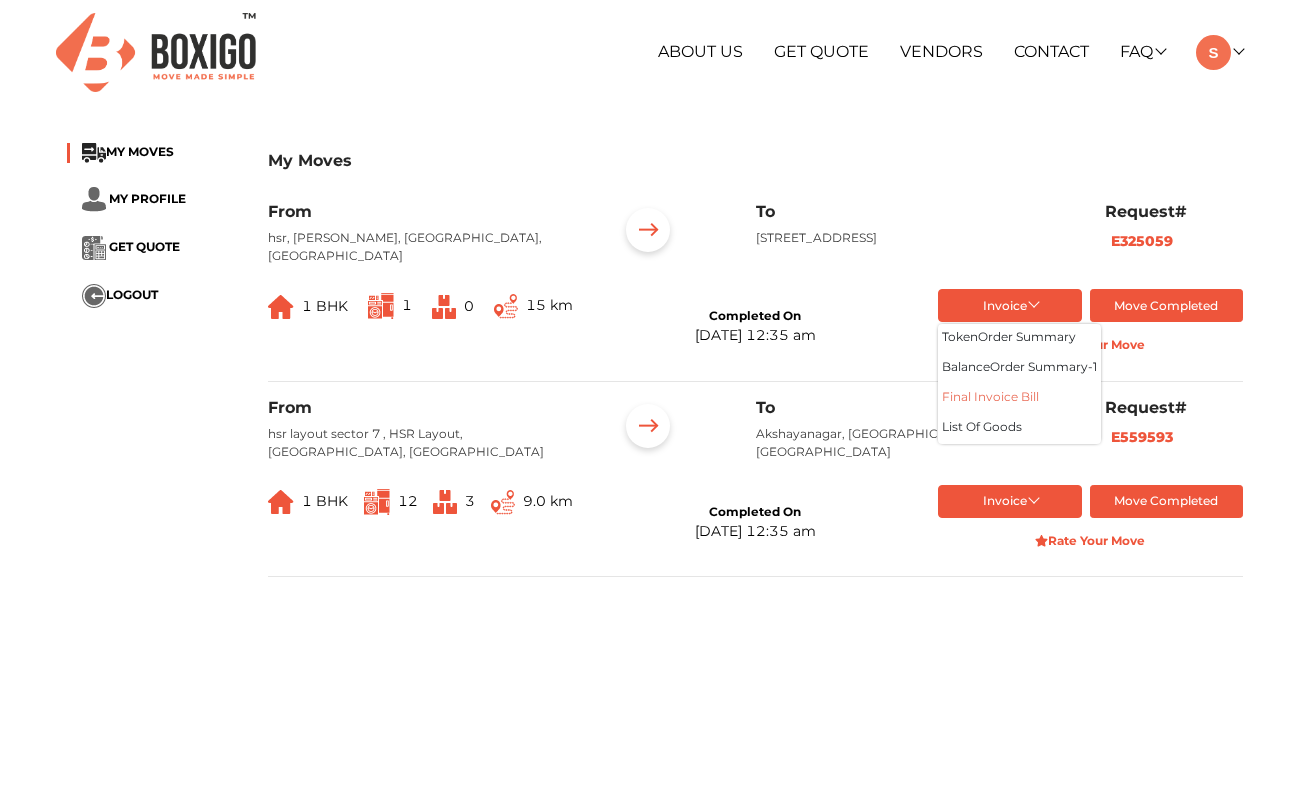 click on "Final Invoice Bill" at bounding box center [1019, 399] 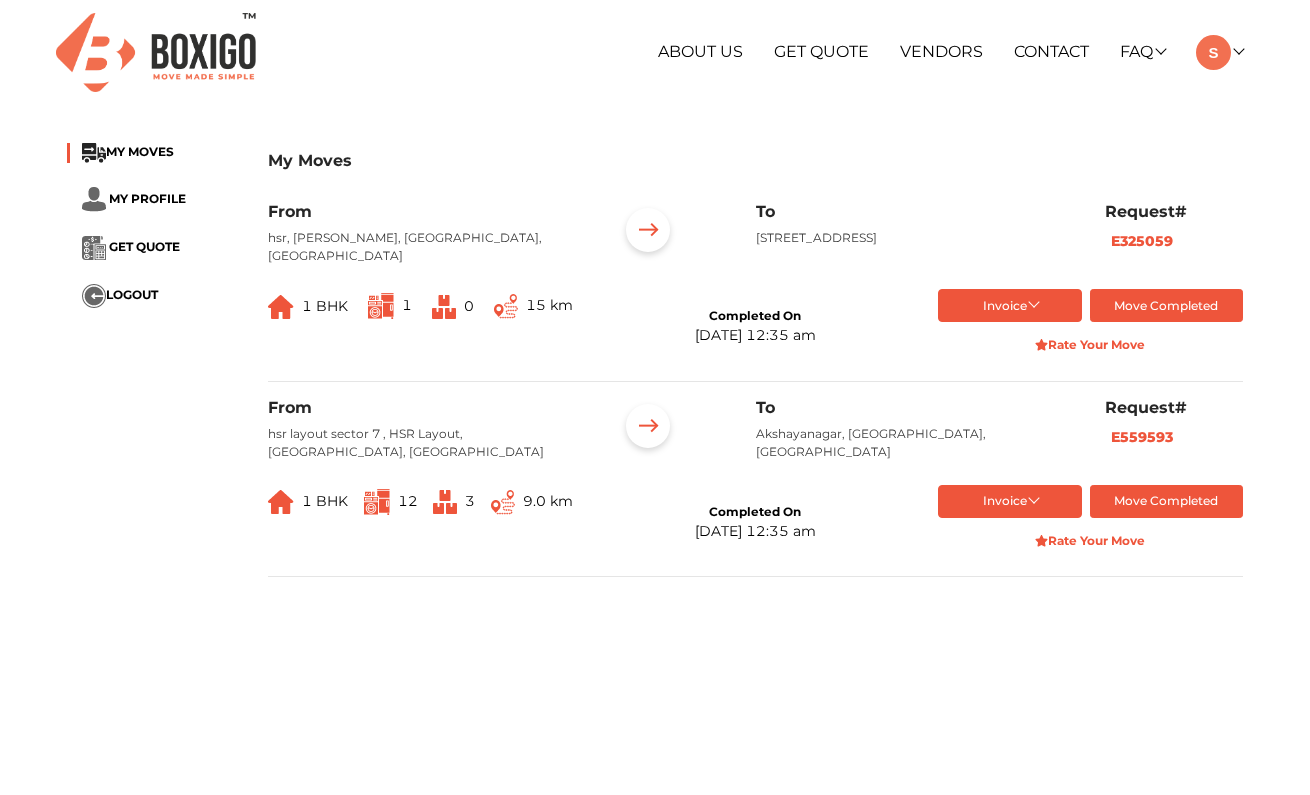 click on "Invoice" at bounding box center (1010, 501) 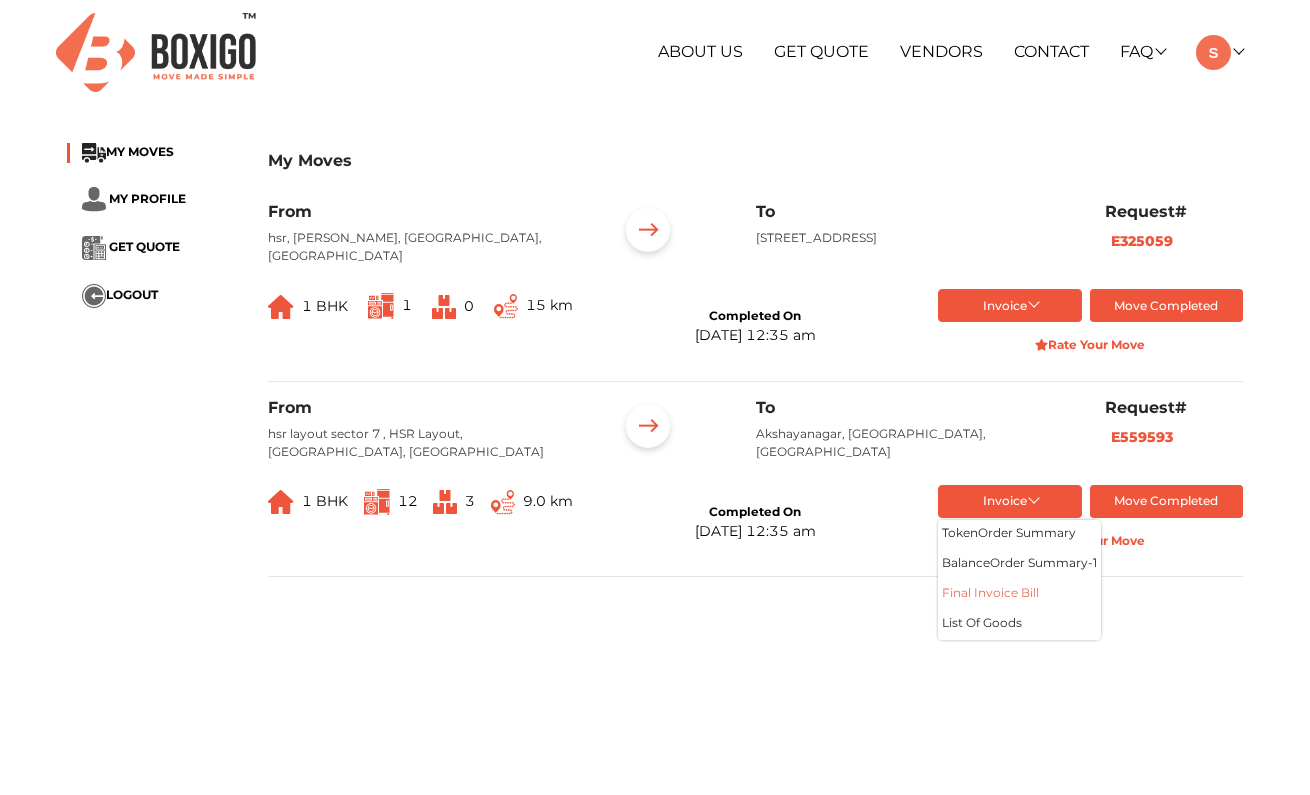 click on "Final Invoice Bill" at bounding box center (1019, 595) 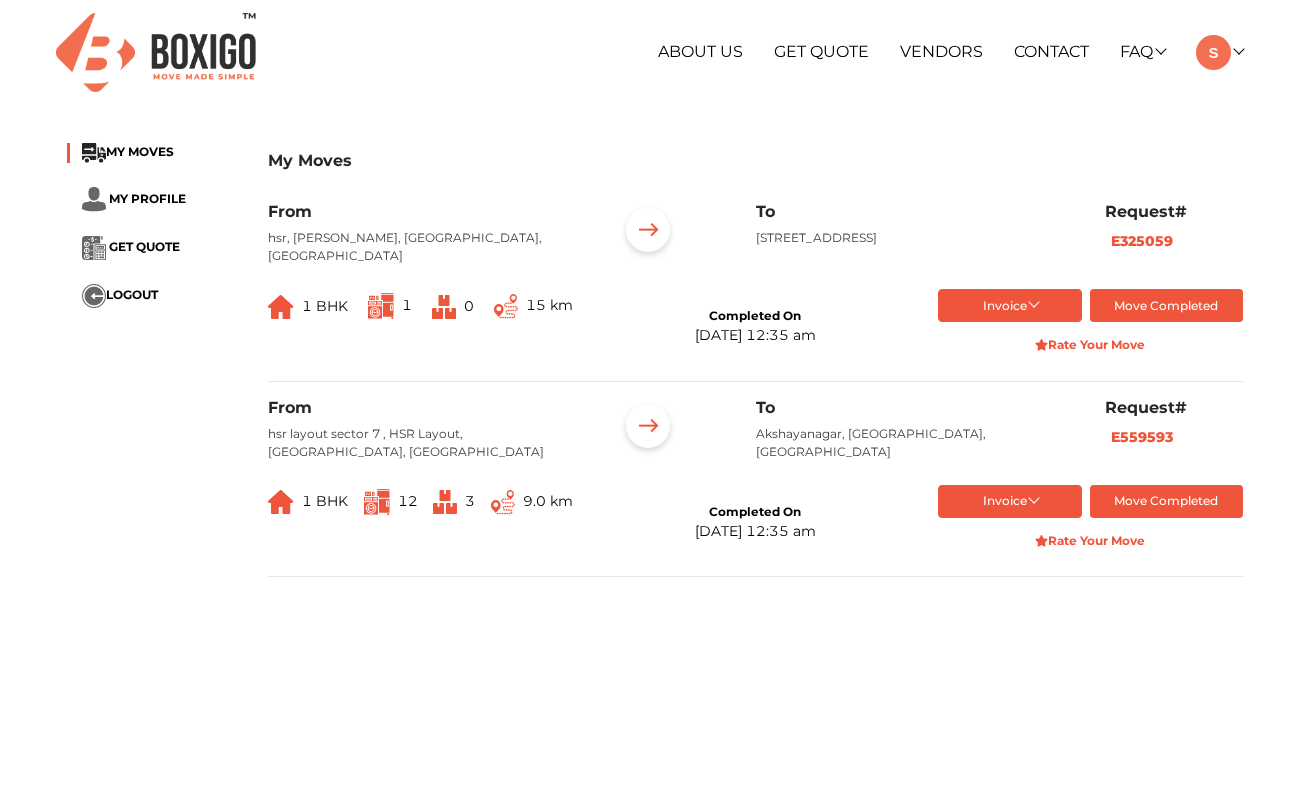 click on "Rate Your Move" at bounding box center [1090, 540] 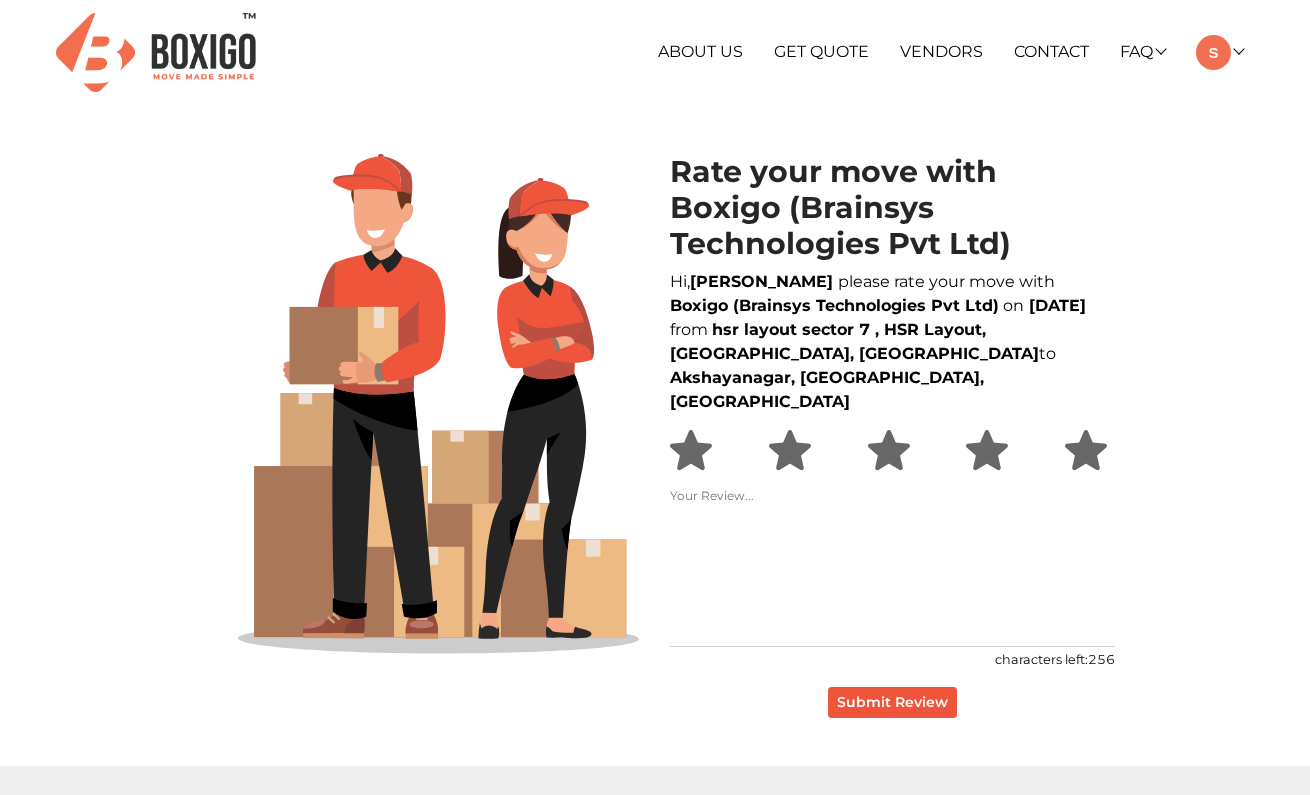 click at bounding box center [691, 450] 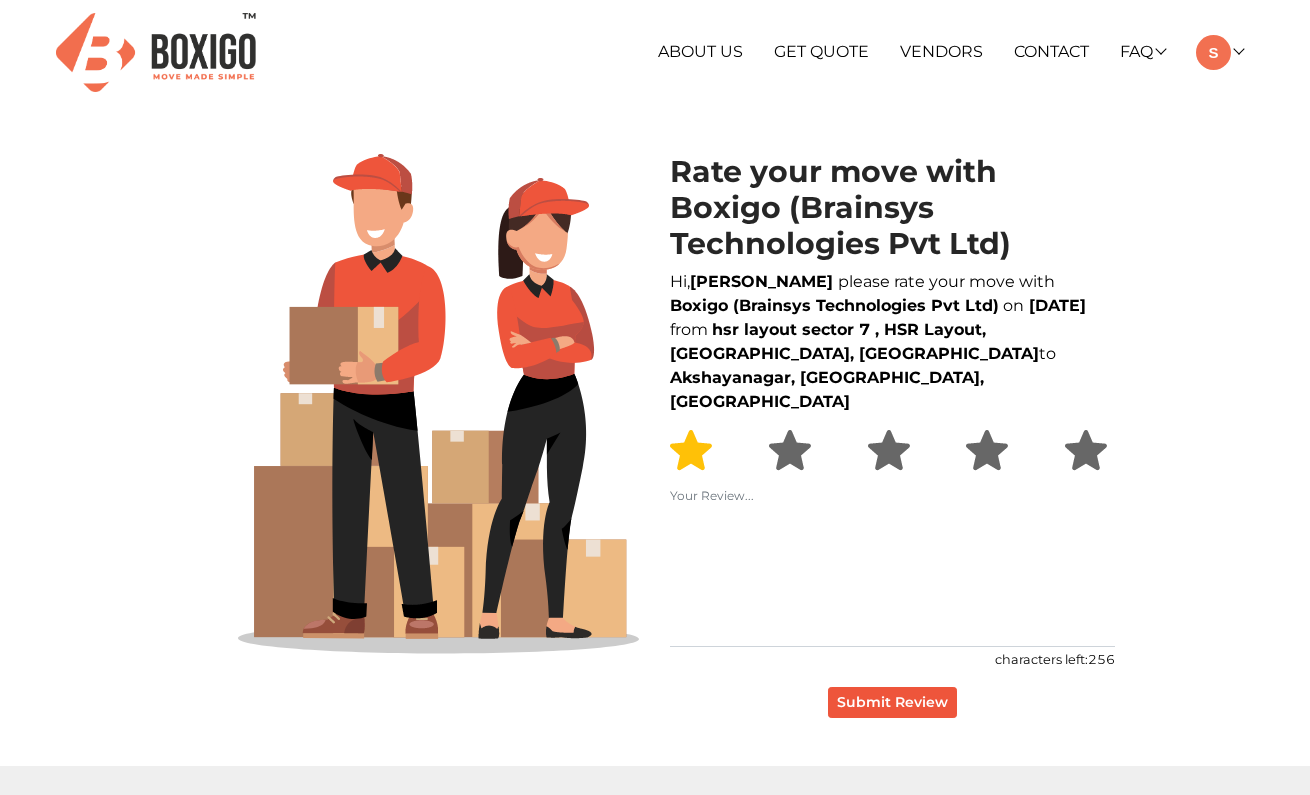 click on "Submit Review" at bounding box center (892, 702) 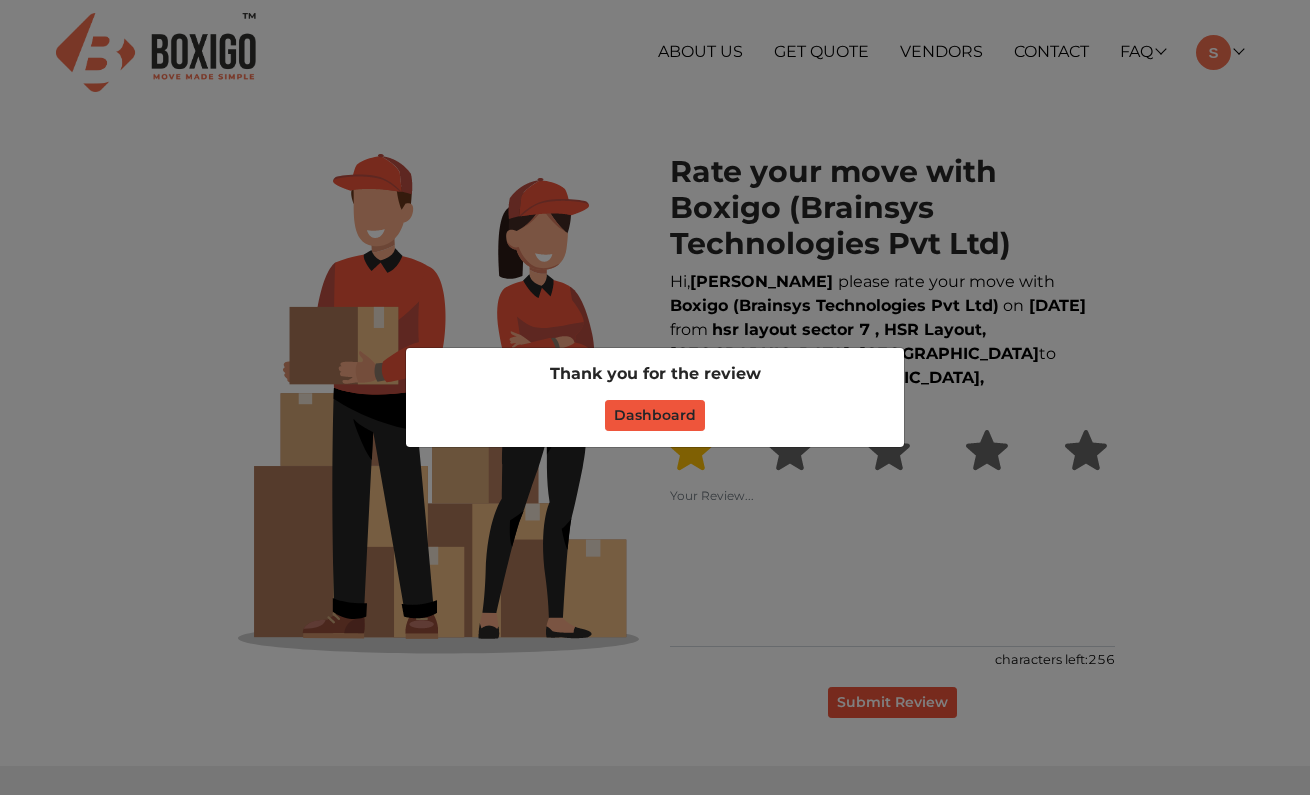 click on "Dashboard" at bounding box center (655, 415) 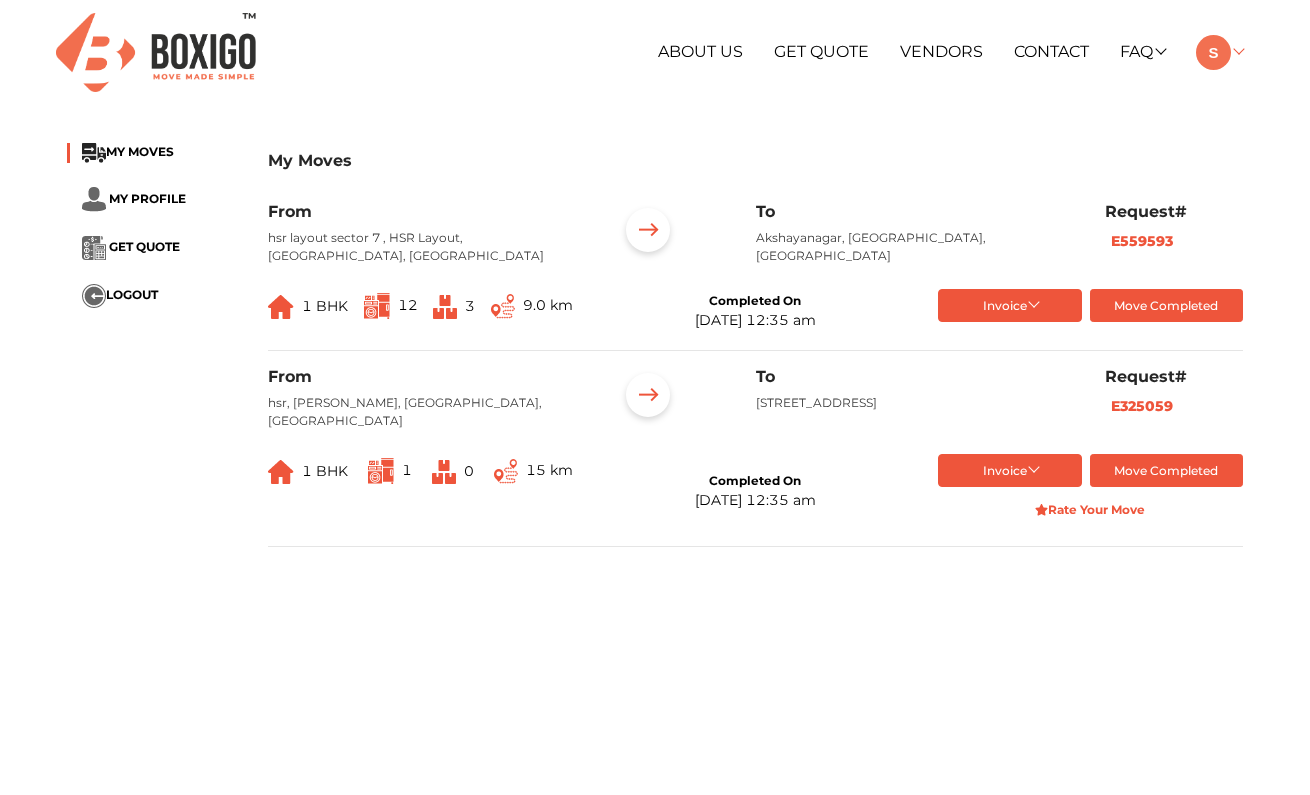 click at bounding box center (1213, 52) 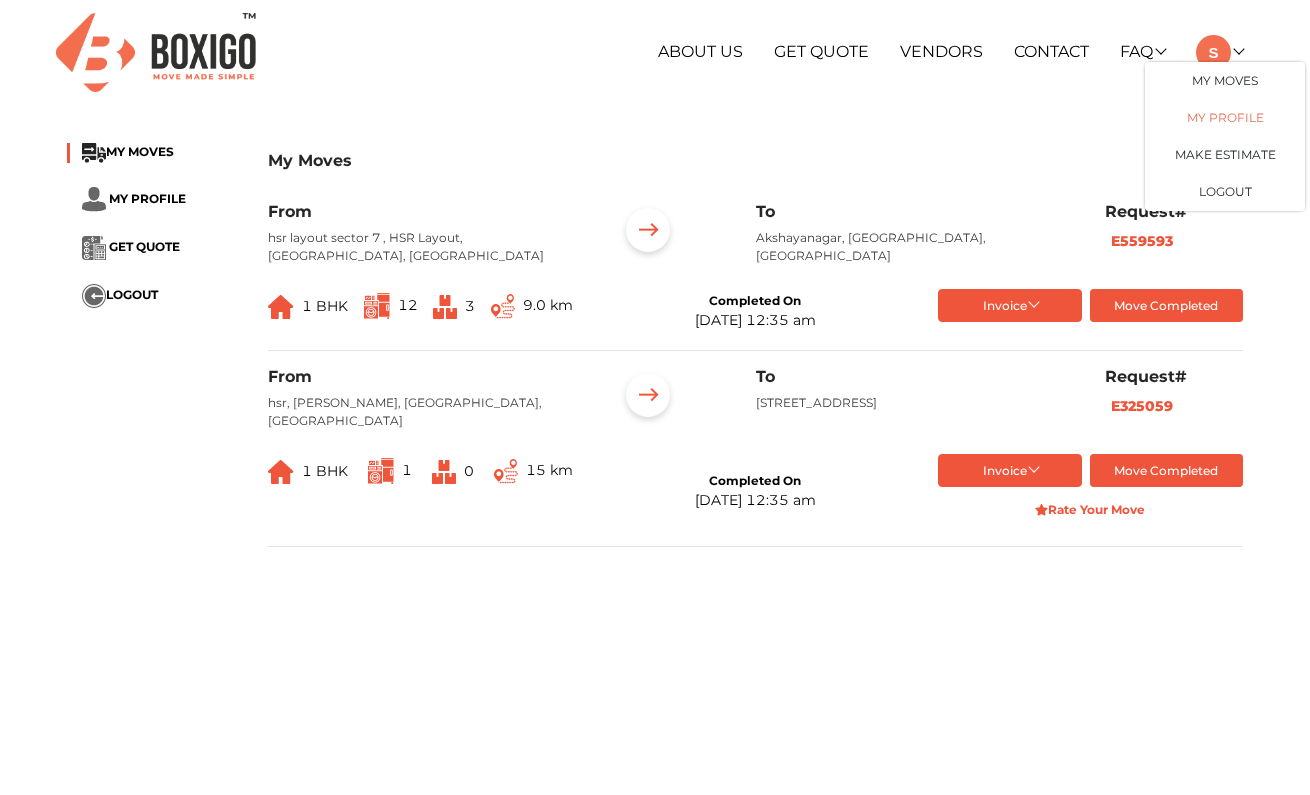 click on "My Profile" at bounding box center (1225, 117) 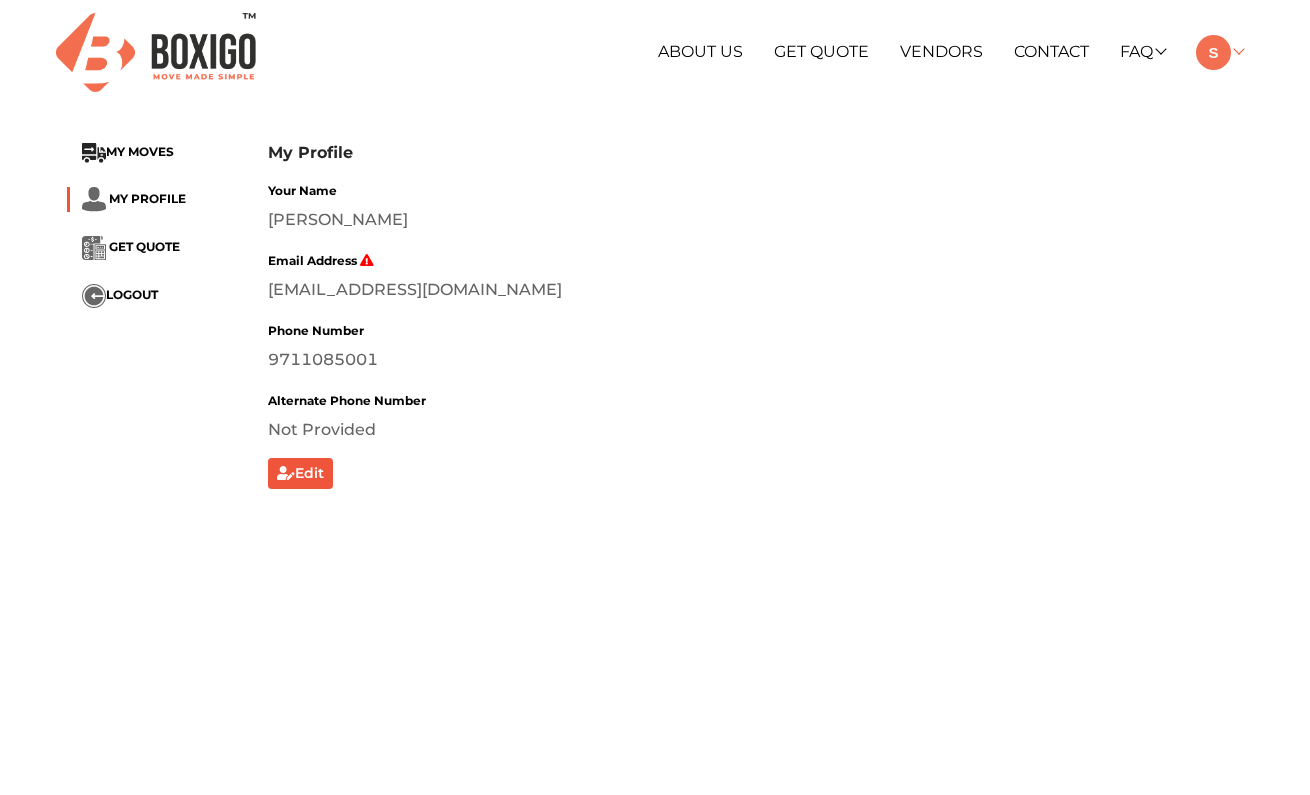 click at bounding box center (1213, 52) 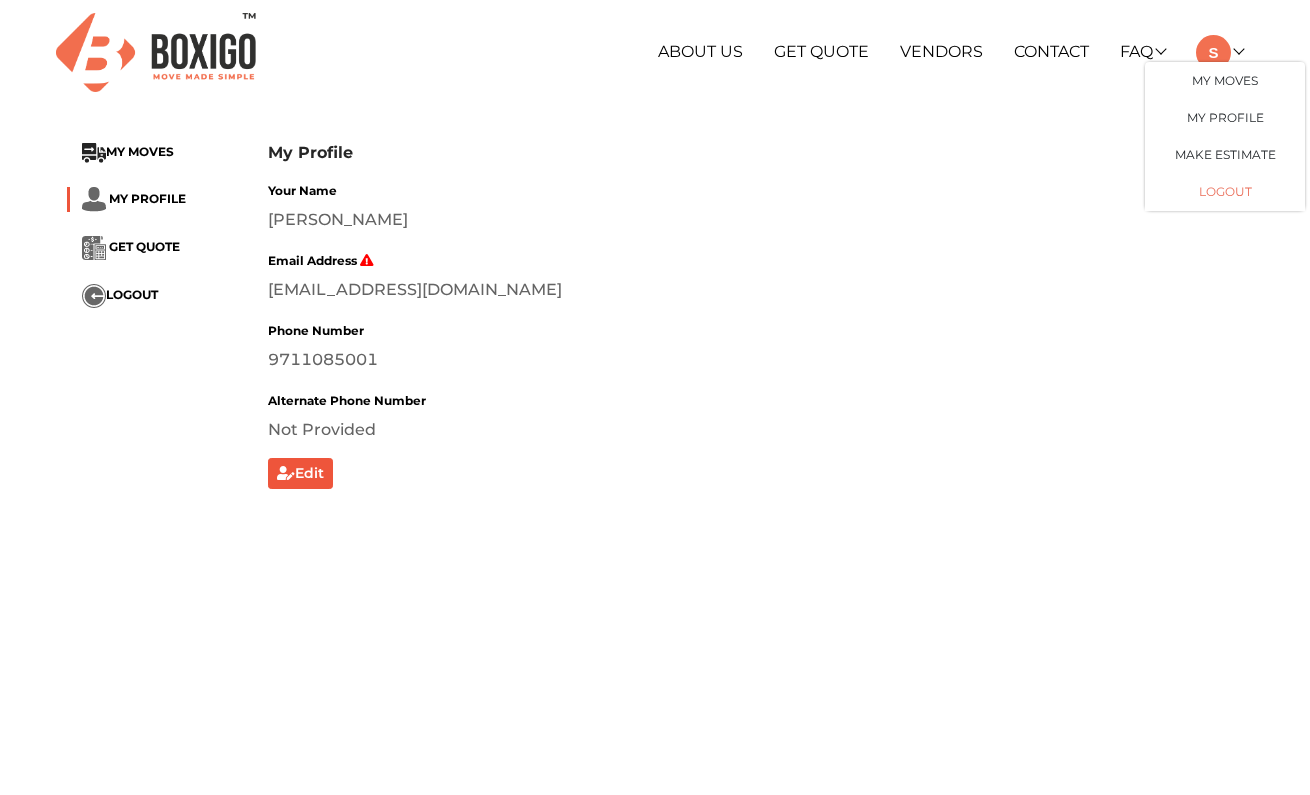click on "LOGOUT" at bounding box center [1225, 192] 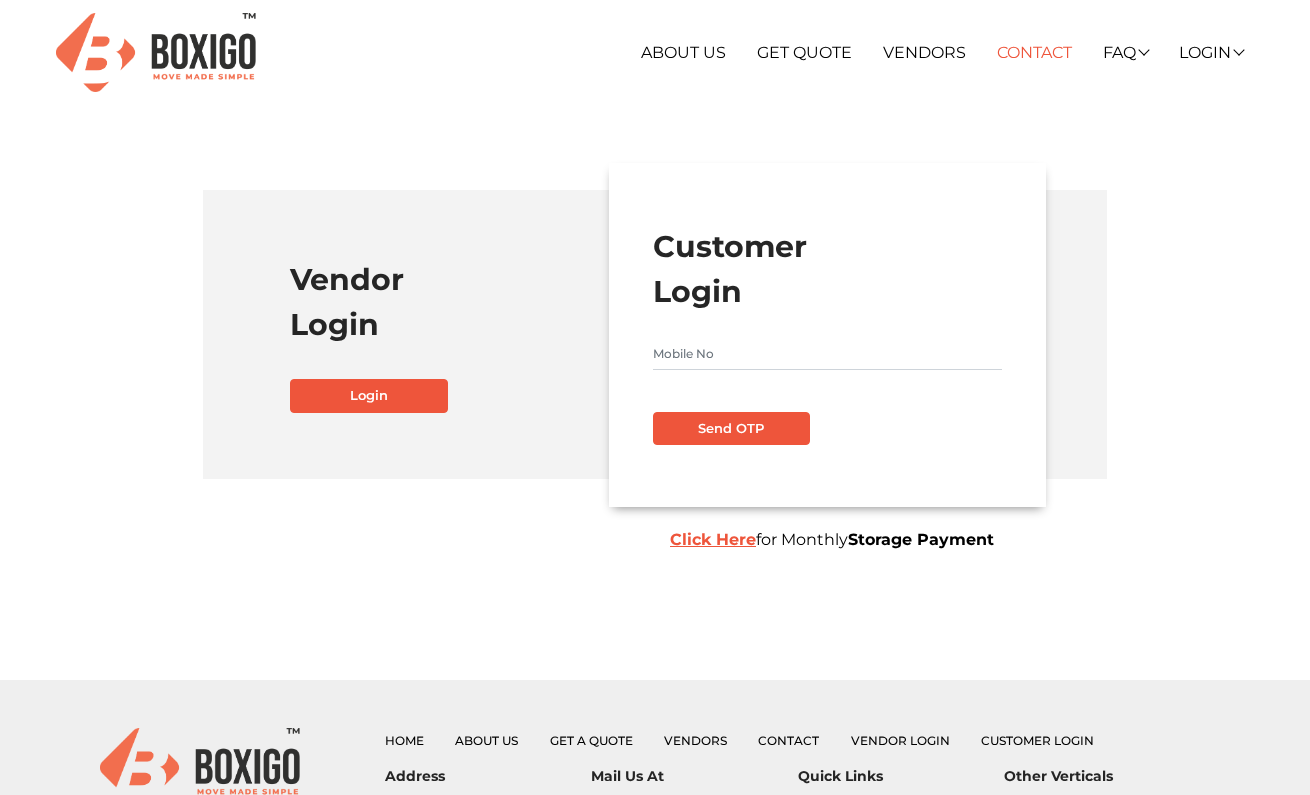 click on "Contact" at bounding box center (1034, 52) 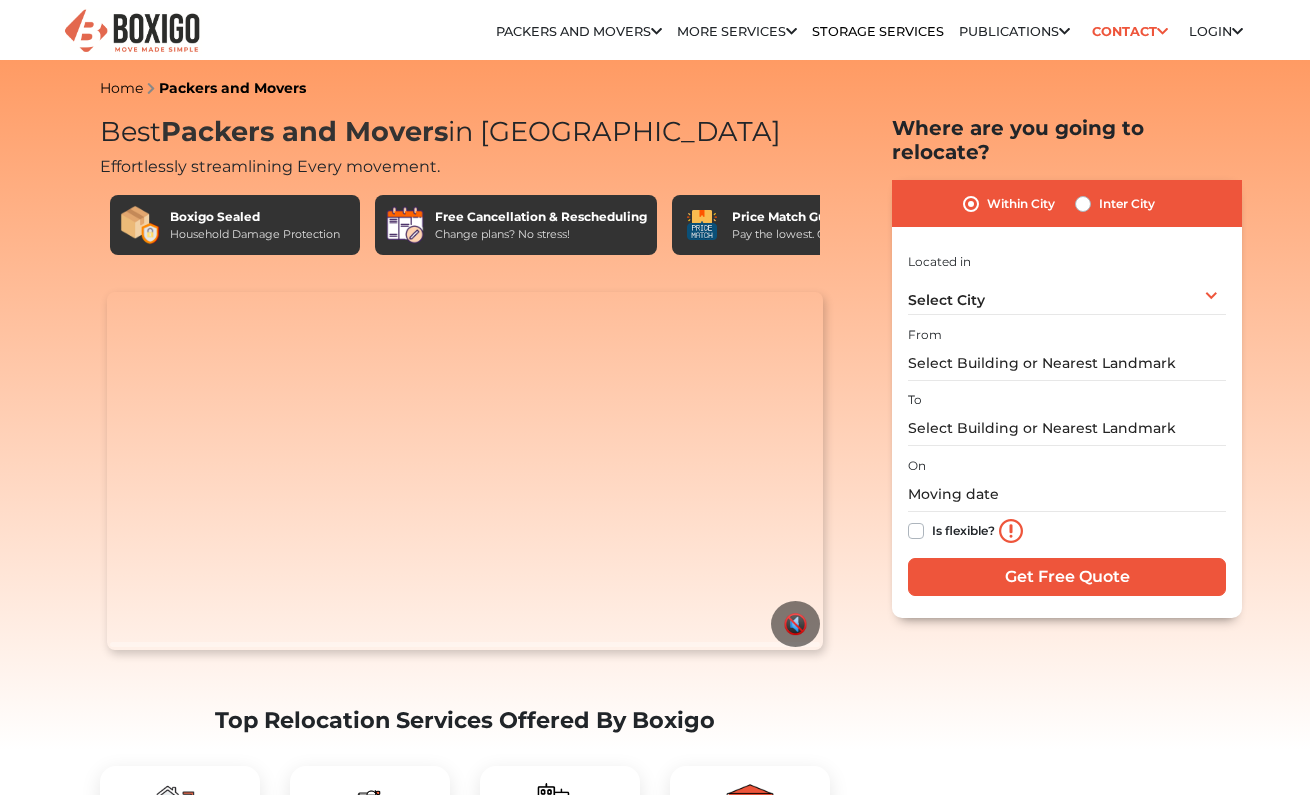 scroll, scrollTop: 0, scrollLeft: 0, axis: both 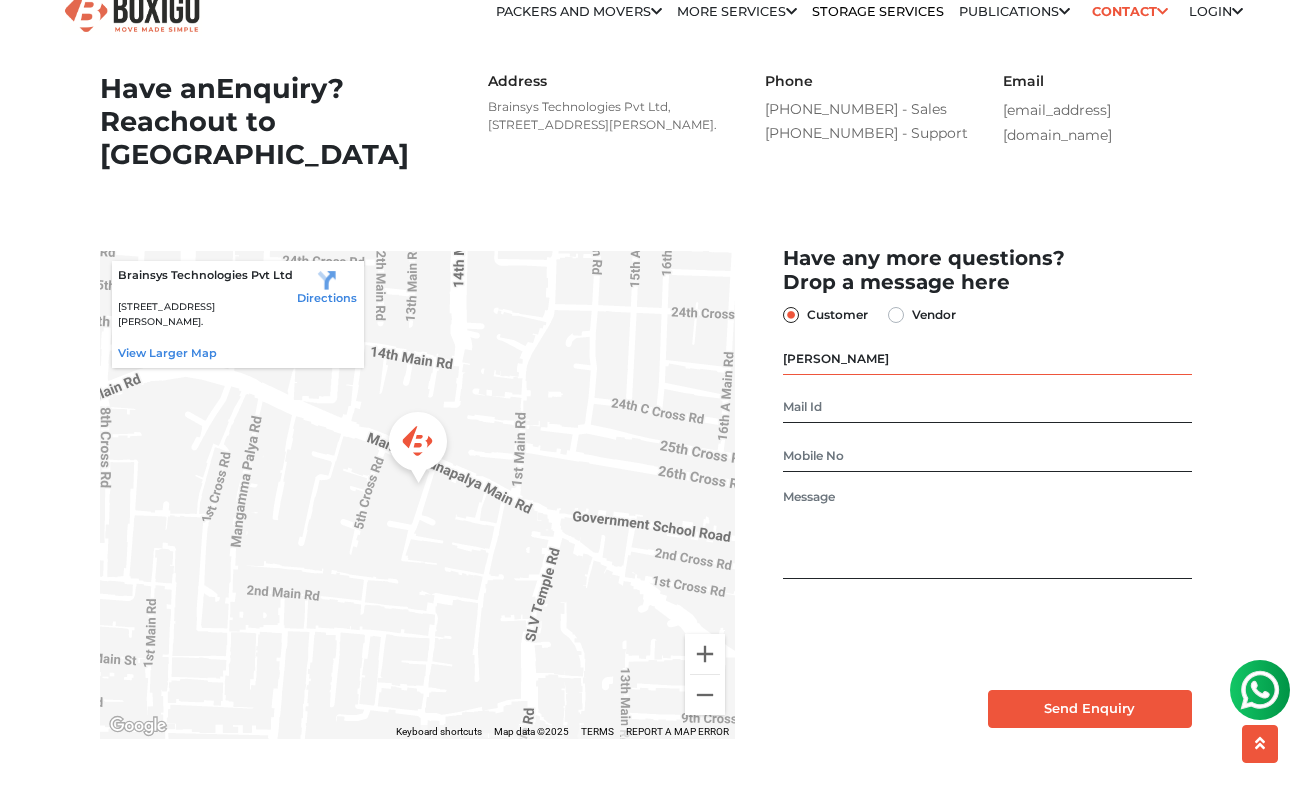 type on "sanchit" 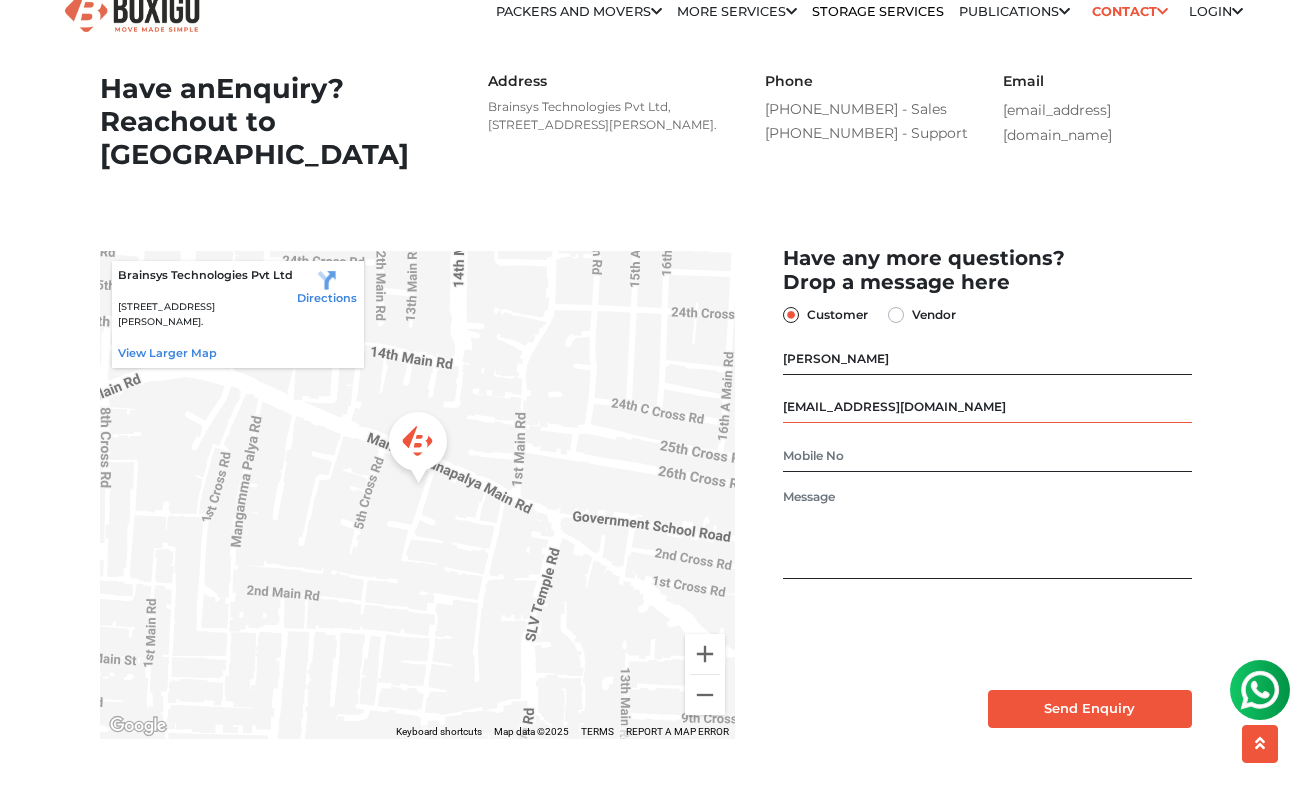 type on "sycosan19@gmail.com" 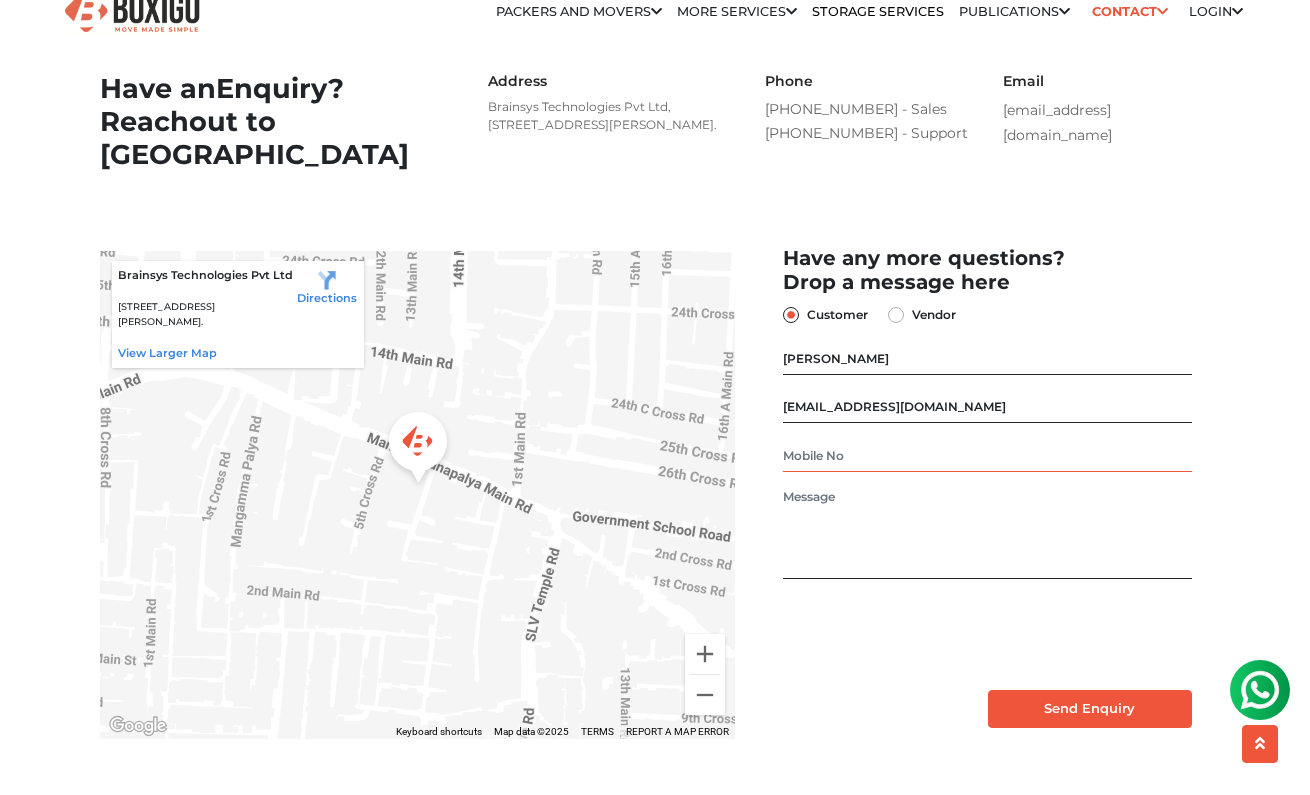 click at bounding box center (987, 456) 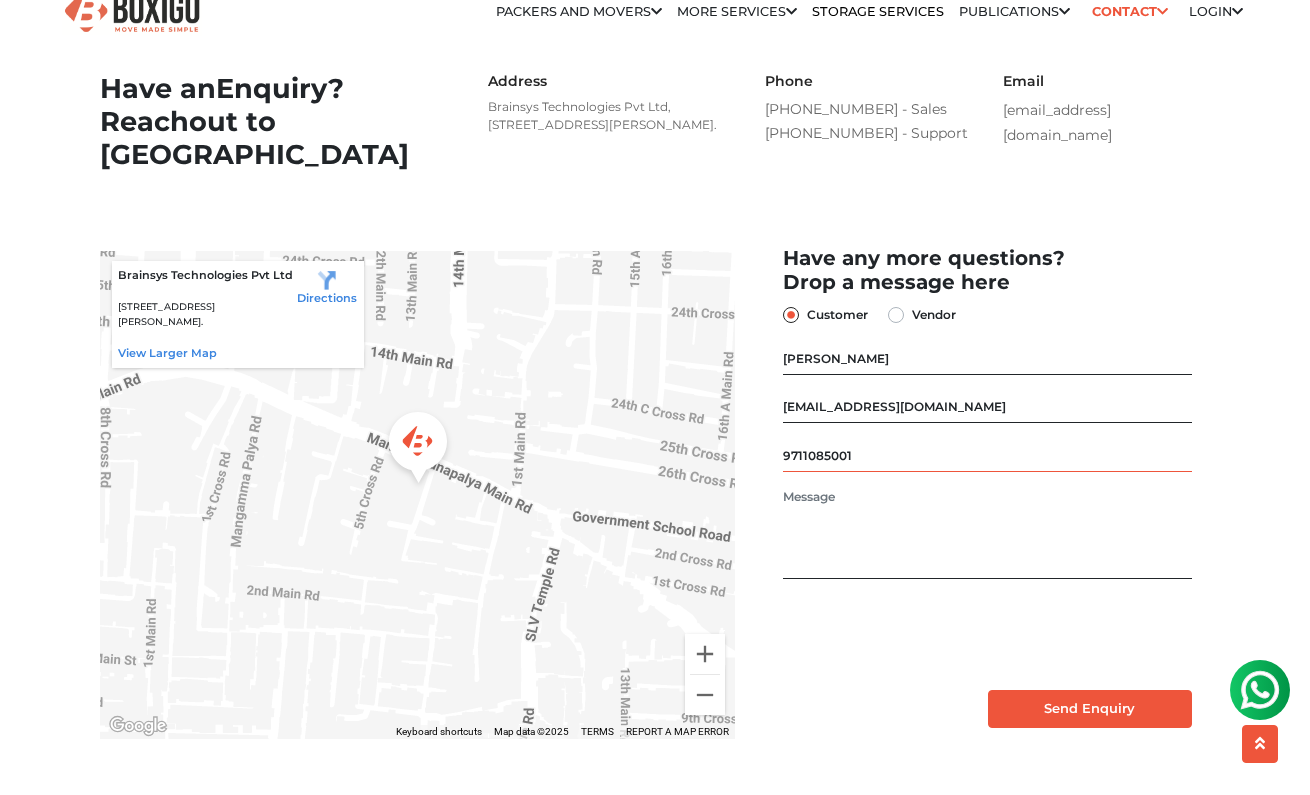 type on "9711085001" 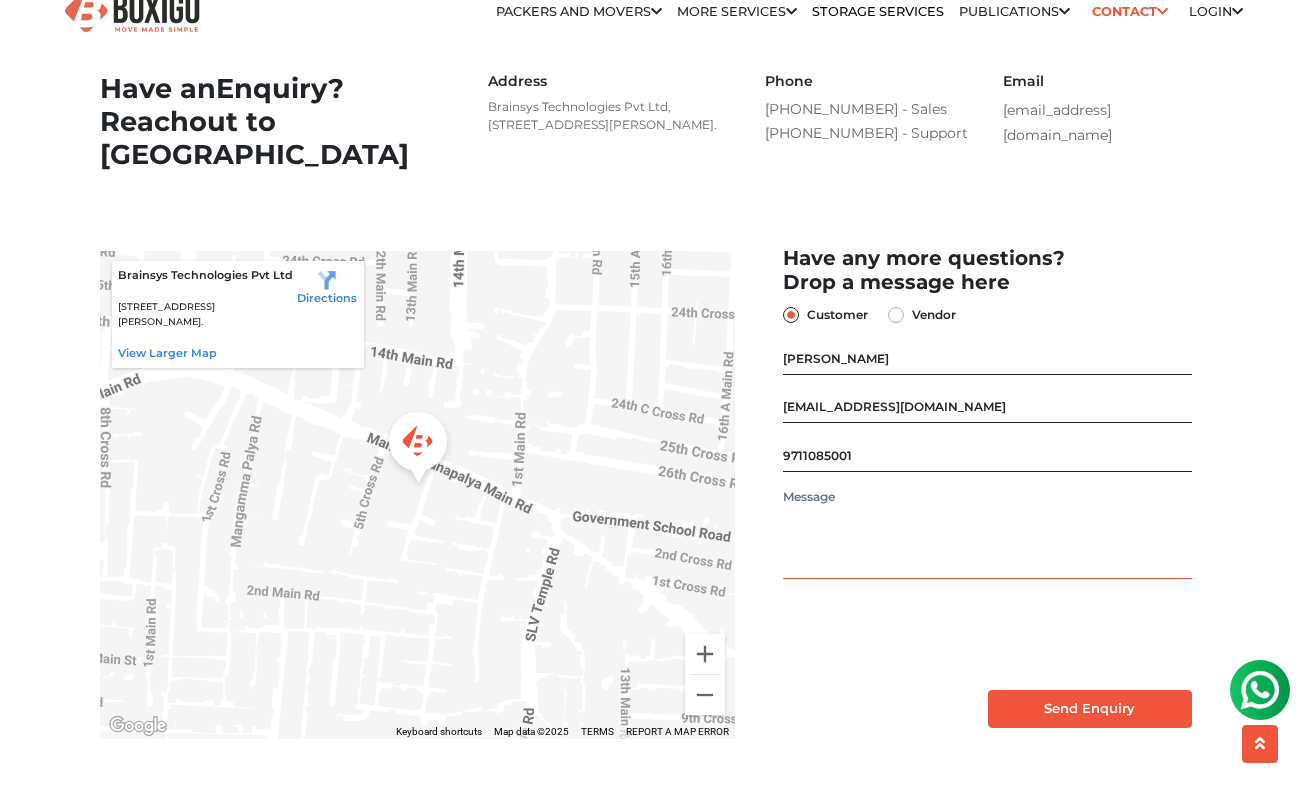 click at bounding box center [987, 533] 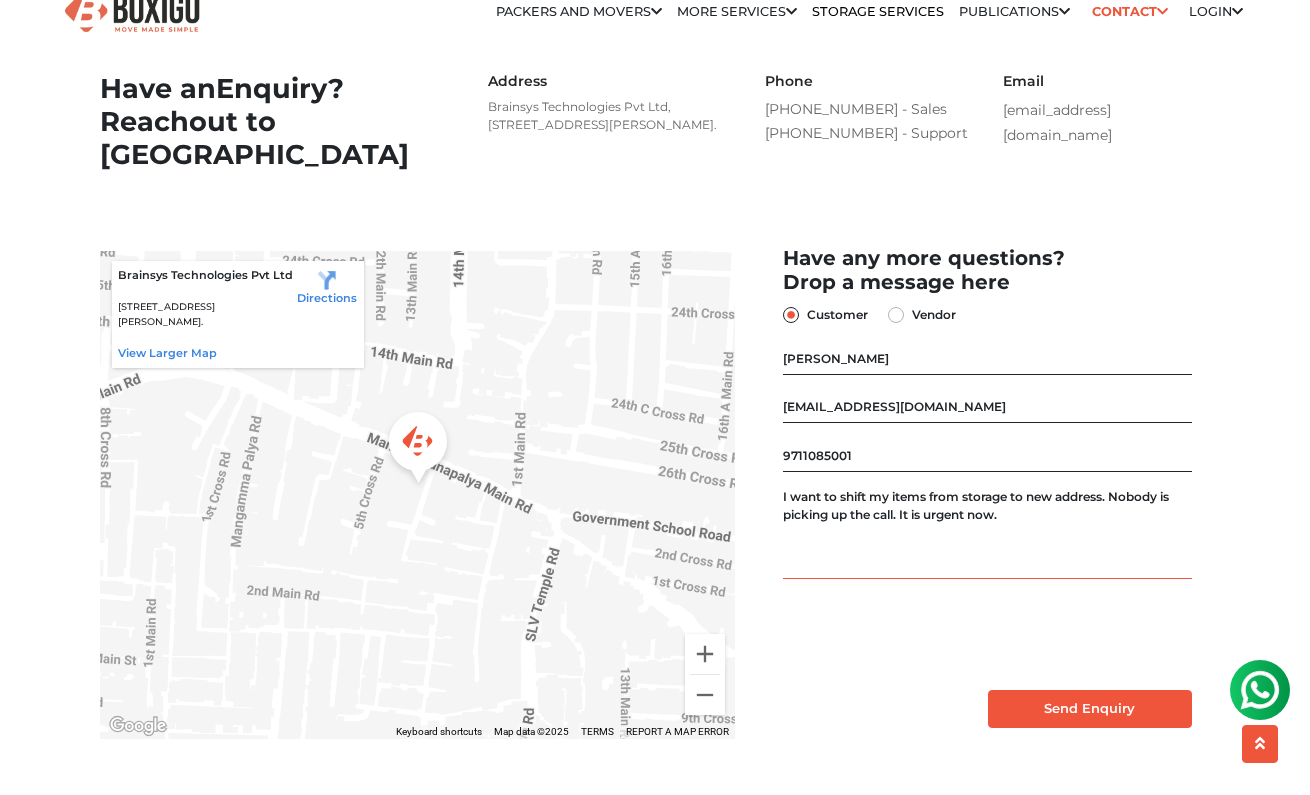 type on "I want to shift my items from storage to new address. Nobody is picking up the call. It is urgent now." 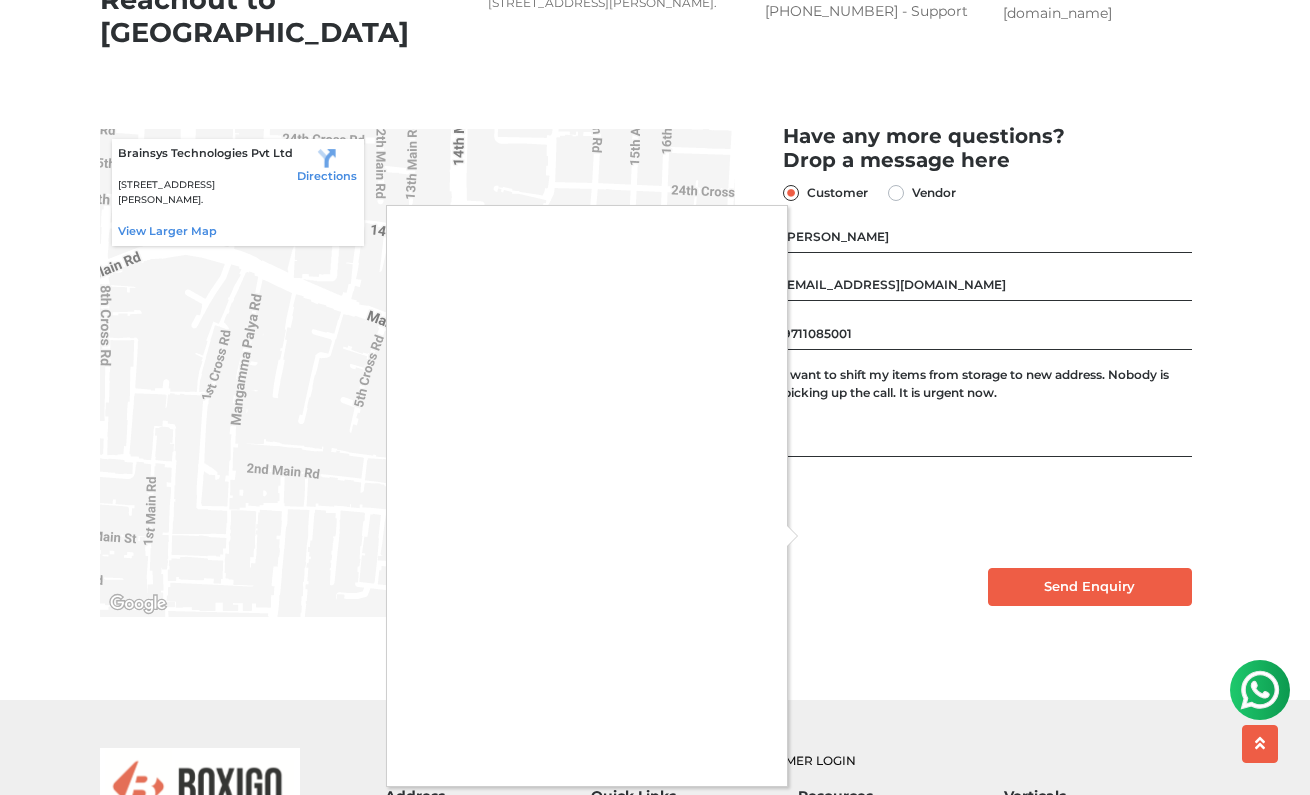 scroll, scrollTop: 144, scrollLeft: 0, axis: vertical 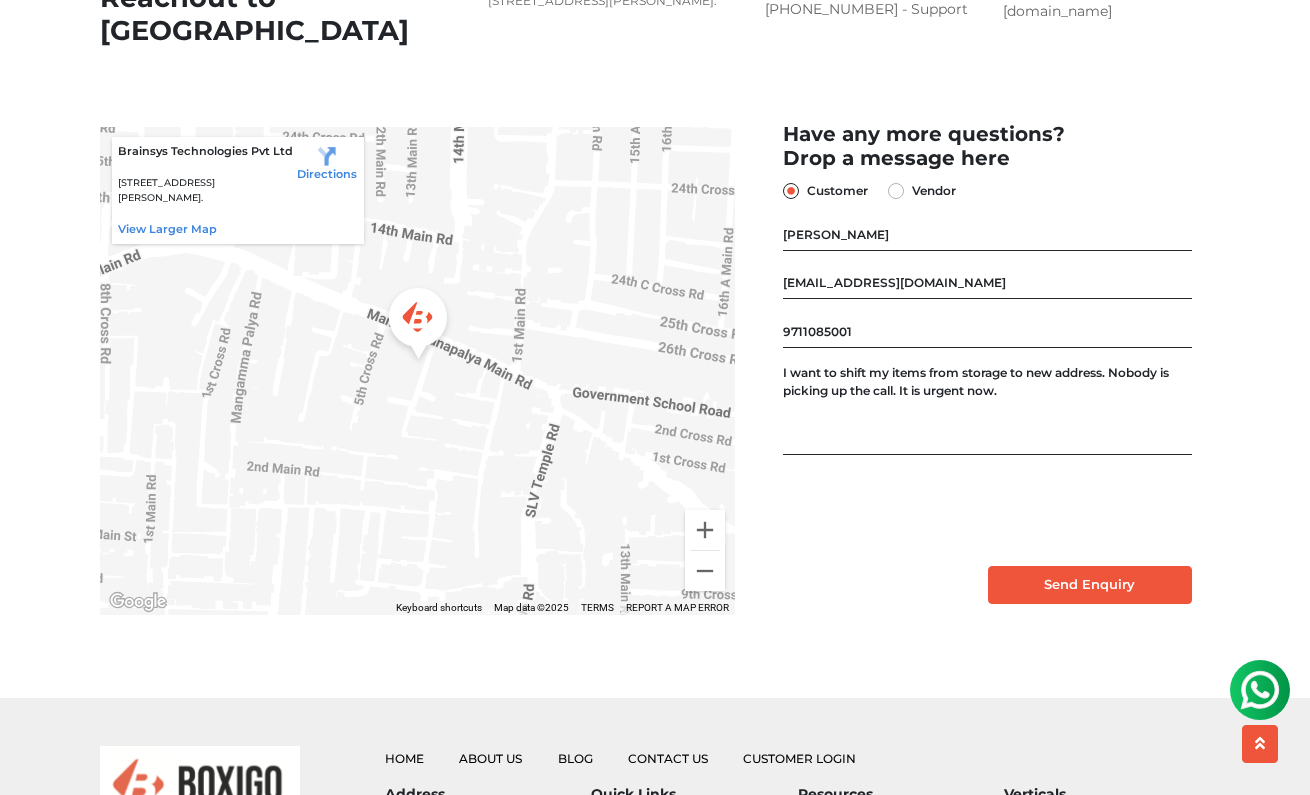 click on "Send Enquiry" at bounding box center (1090, 585) 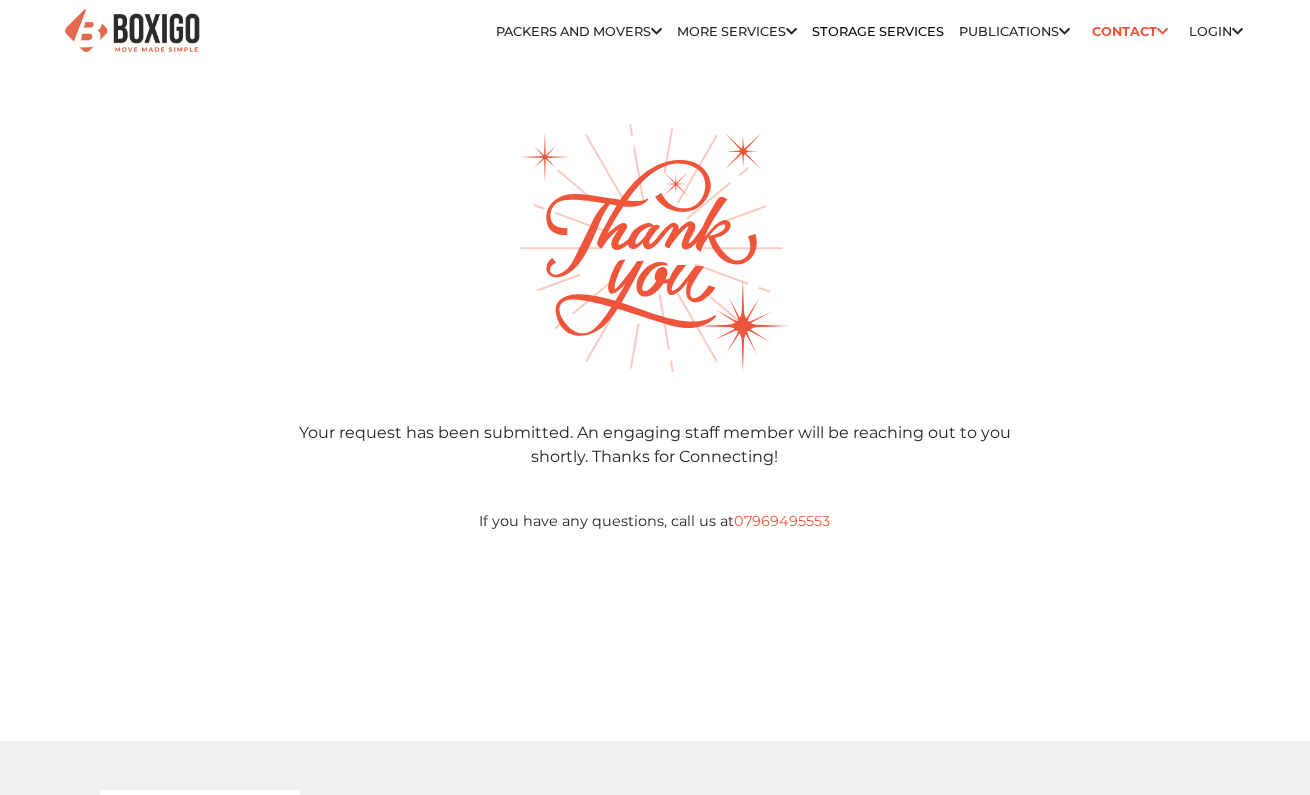 scroll, scrollTop: 0, scrollLeft: 0, axis: both 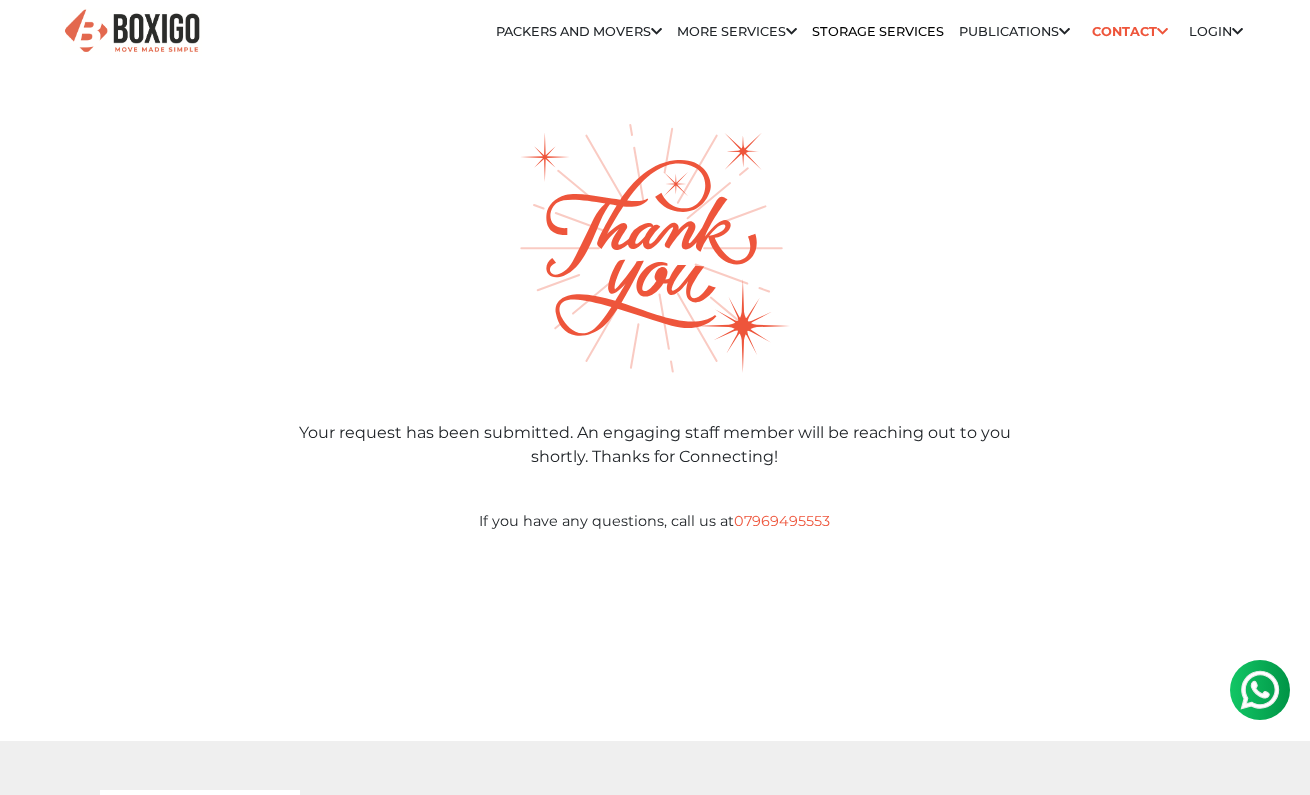 drag, startPoint x: 1264, startPoint y: 694, endPoint x: 1494, endPoint y: 694, distance: 230 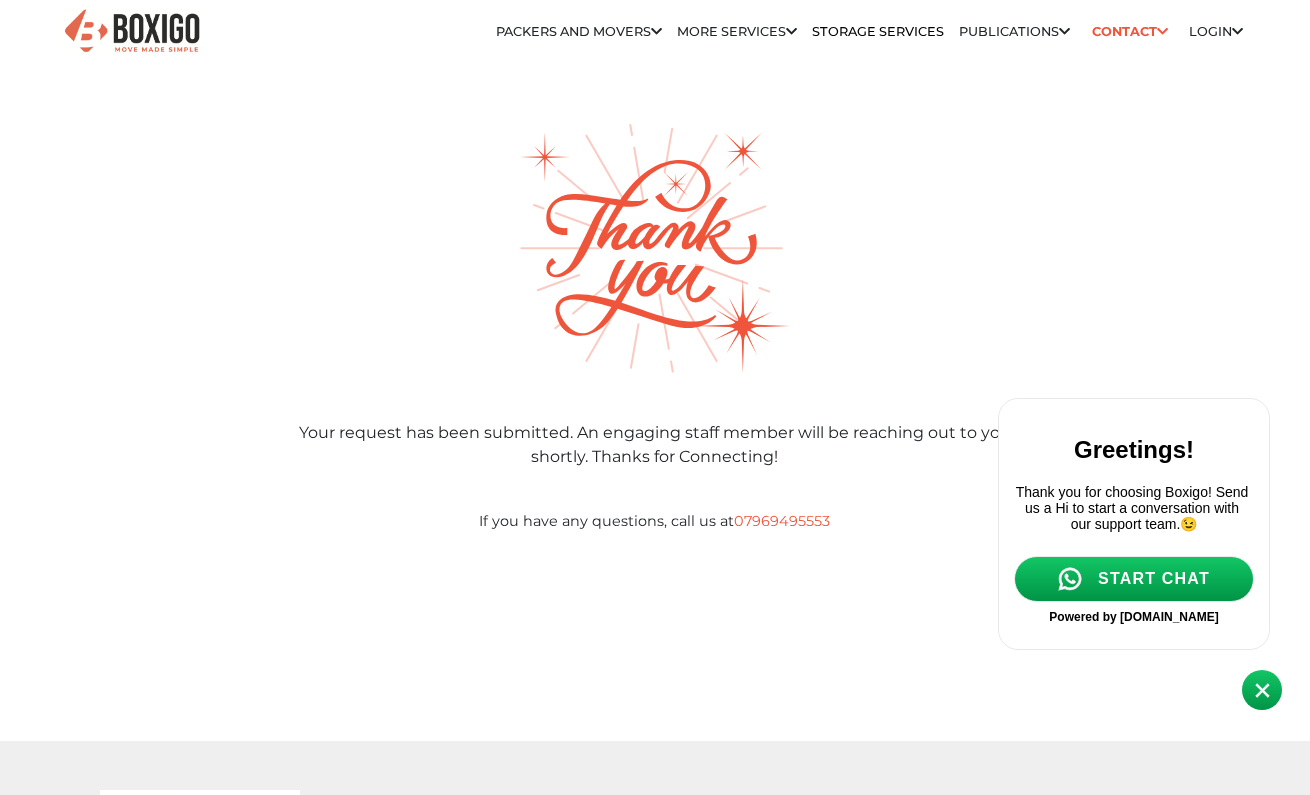 click on "START CHAT" at bounding box center [1154, 579] 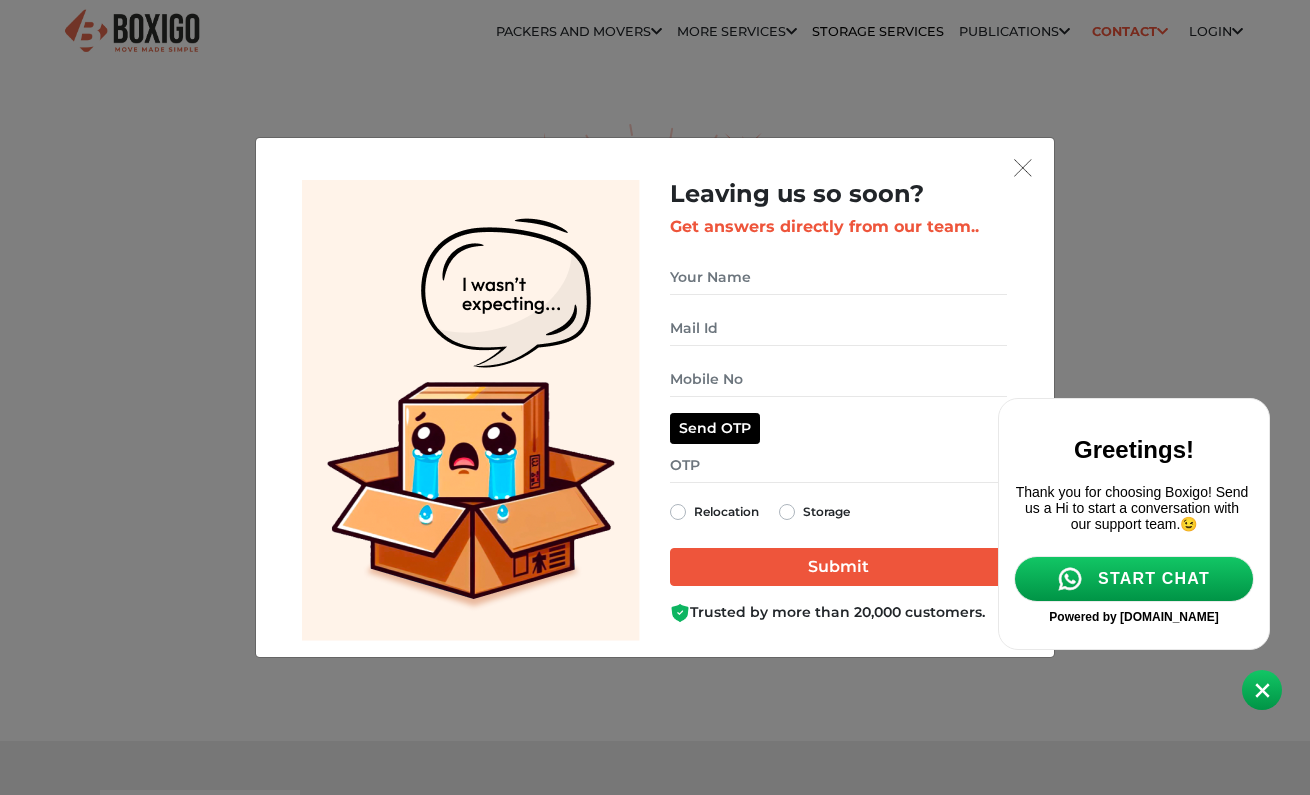 click at bounding box center [1023, 168] 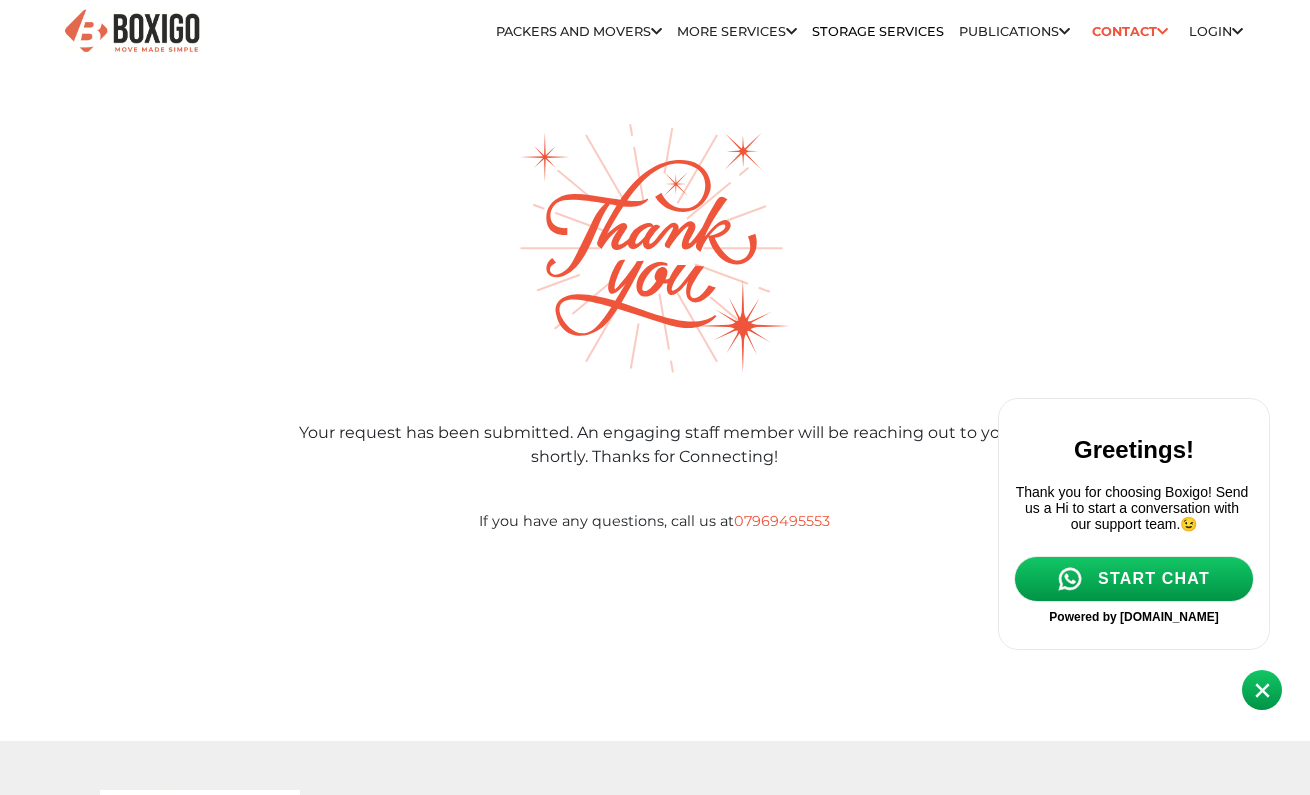click at bounding box center [655, 248] 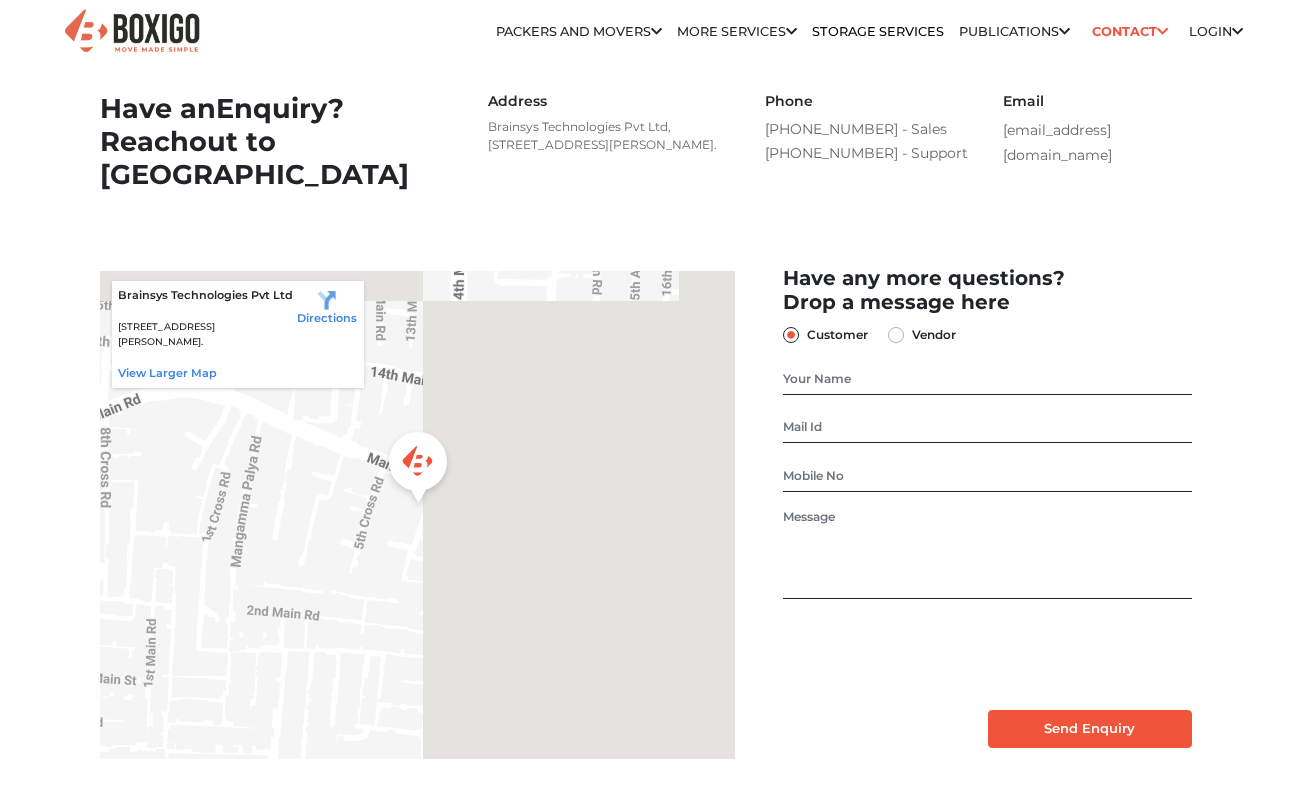 scroll, scrollTop: 0, scrollLeft: 0, axis: both 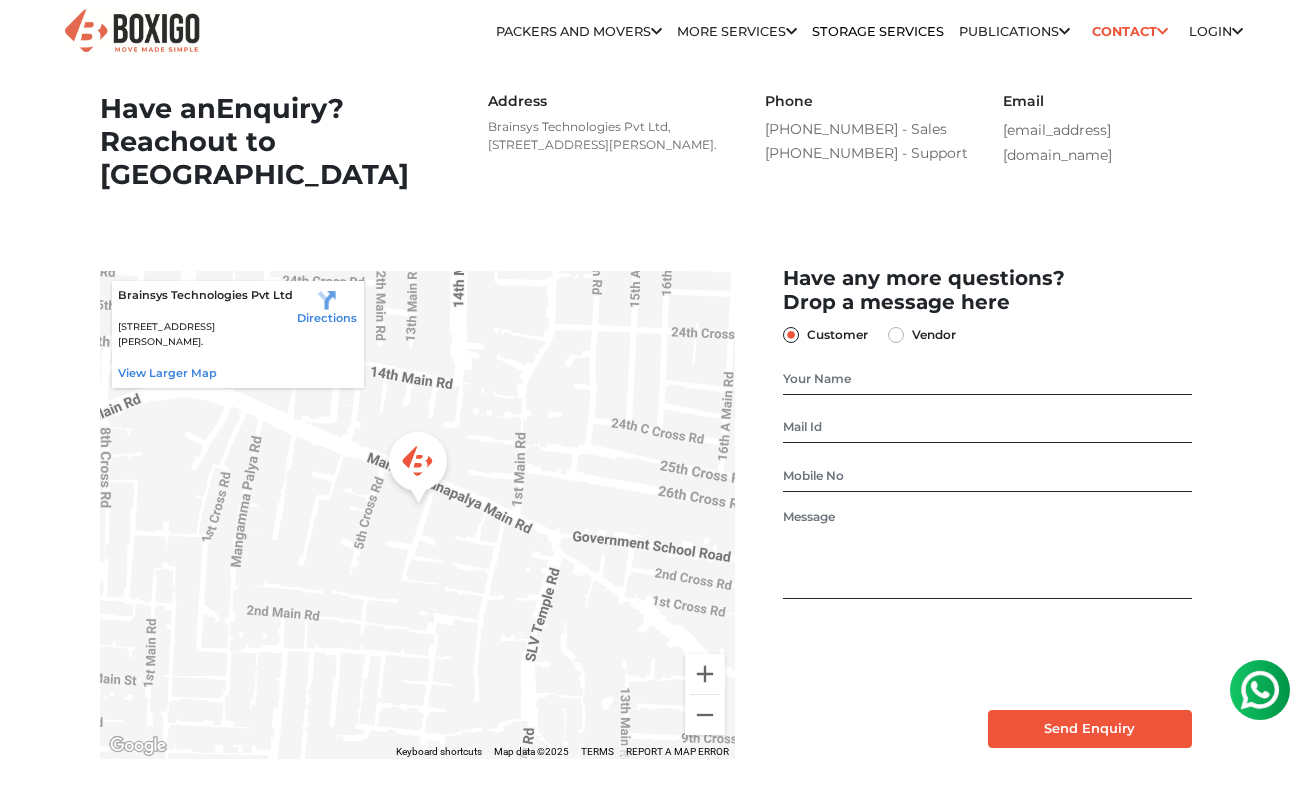 click on "Phone
+91-796 9495553 - Sales
+91-796 9495847 - Support
Email
support@boxigo.in" at bounding box center (987, 146) 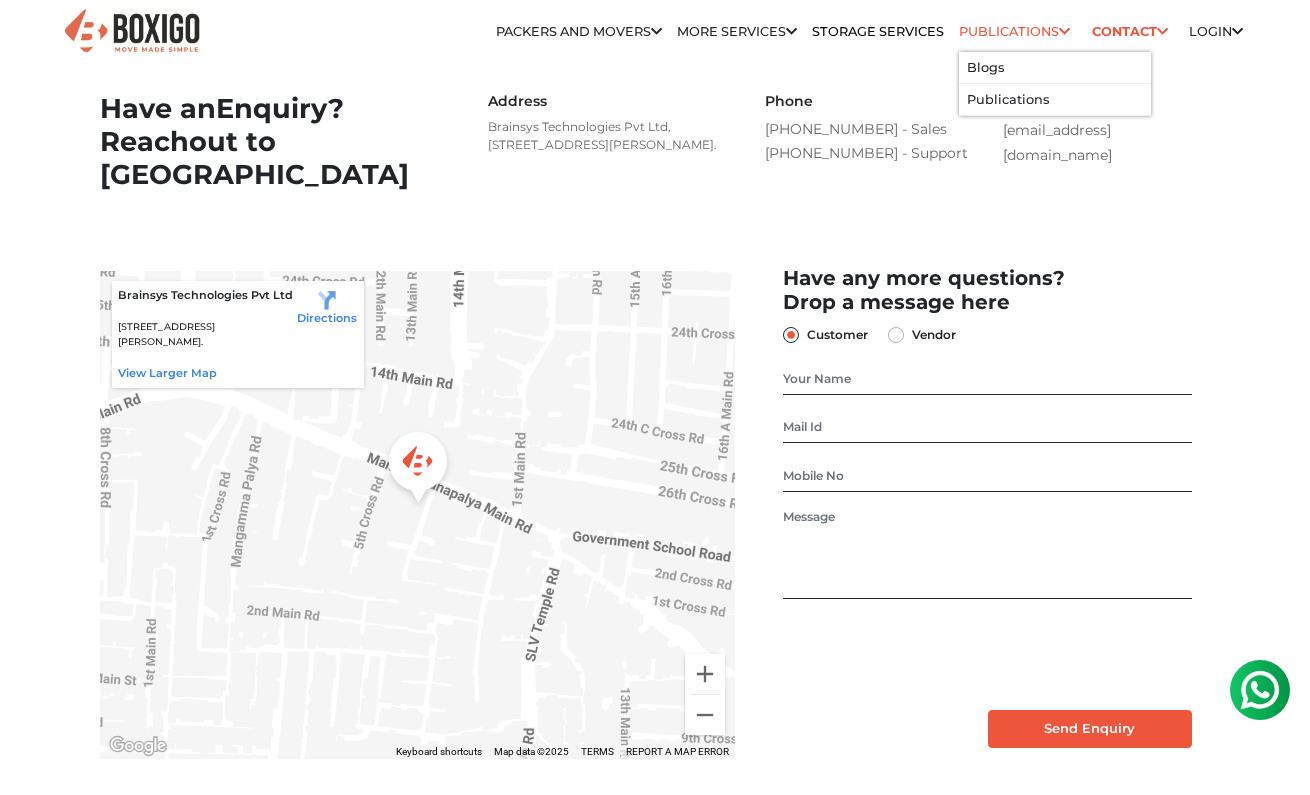 click at bounding box center (1064, 32) 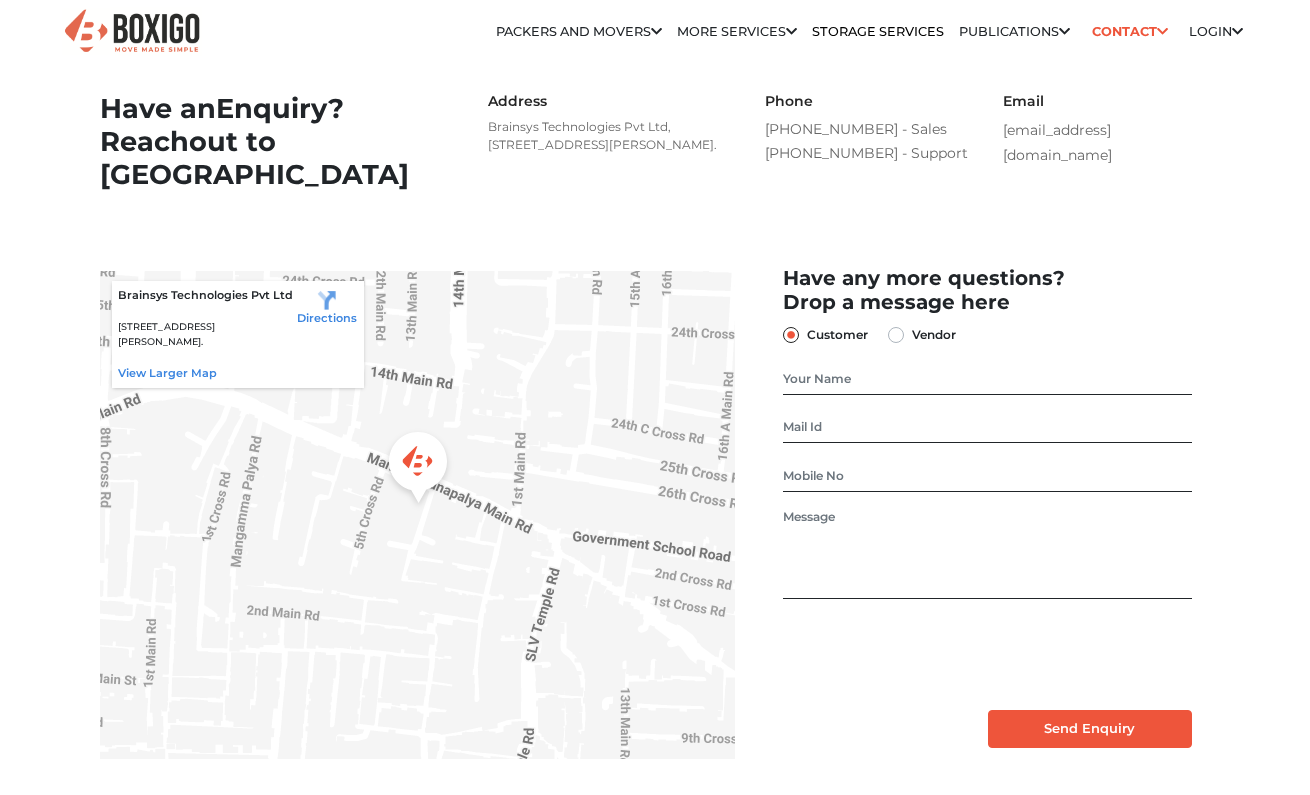 scroll, scrollTop: 0, scrollLeft: 0, axis: both 